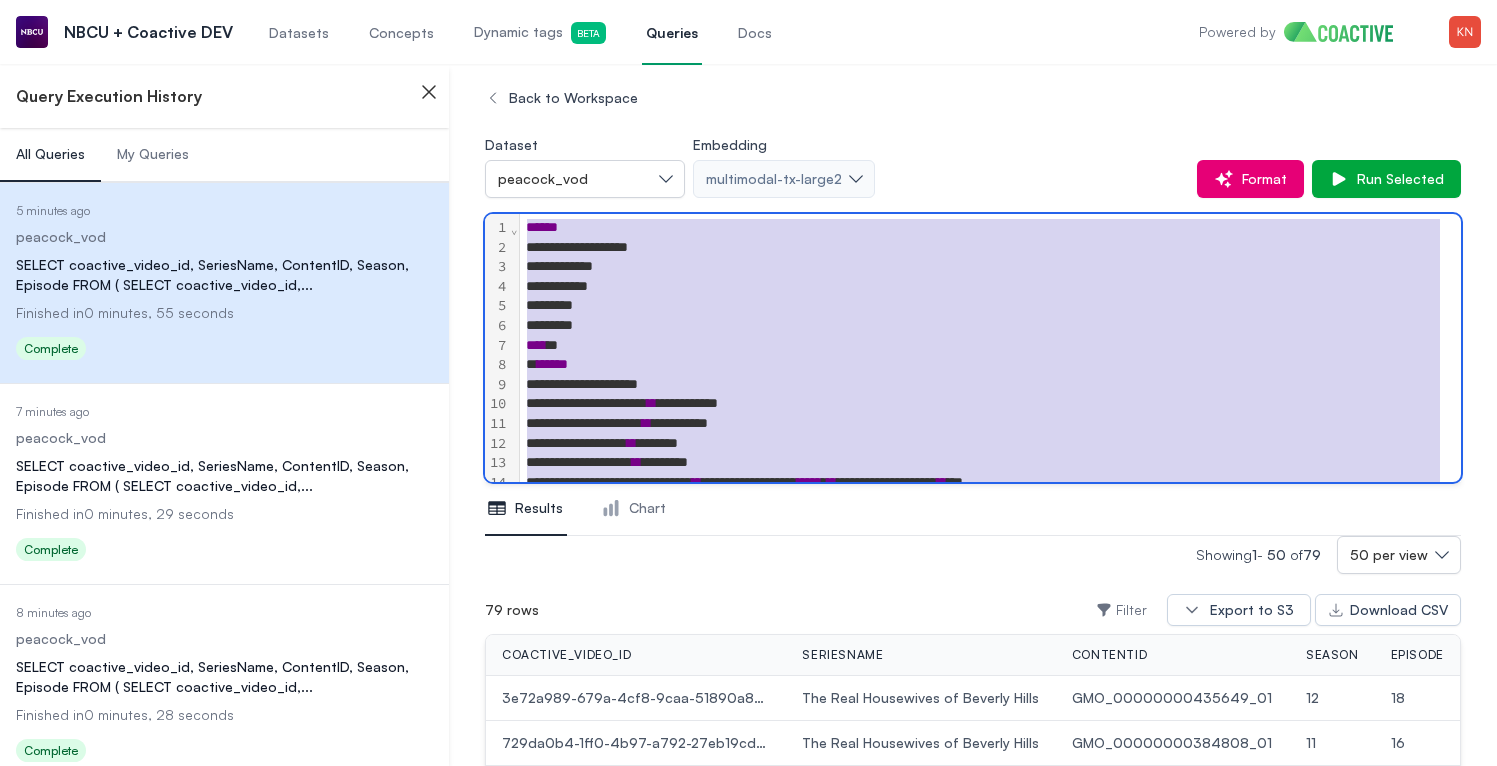 scroll, scrollTop: 0, scrollLeft: 0, axis: both 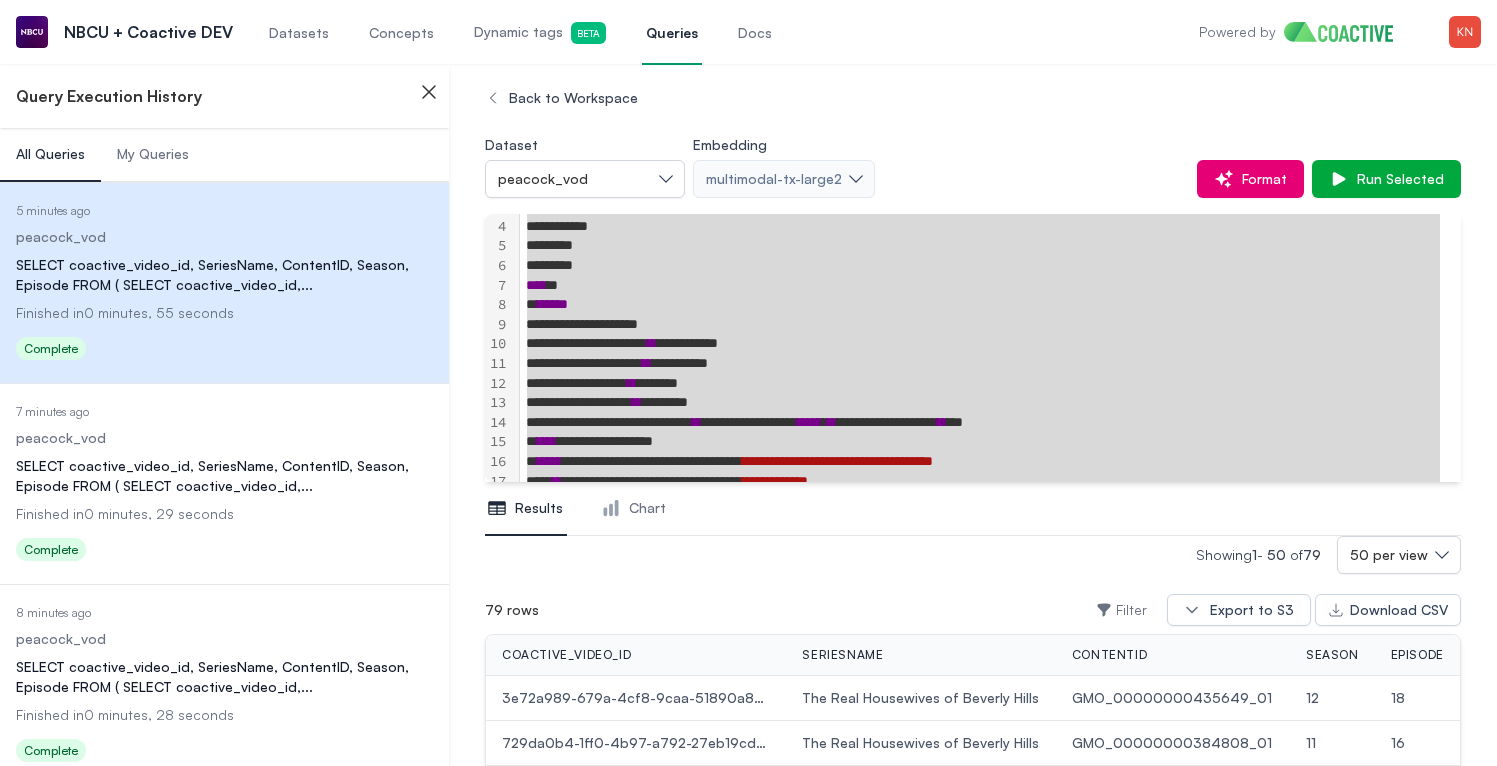 click on "Datasets" at bounding box center (299, 33) 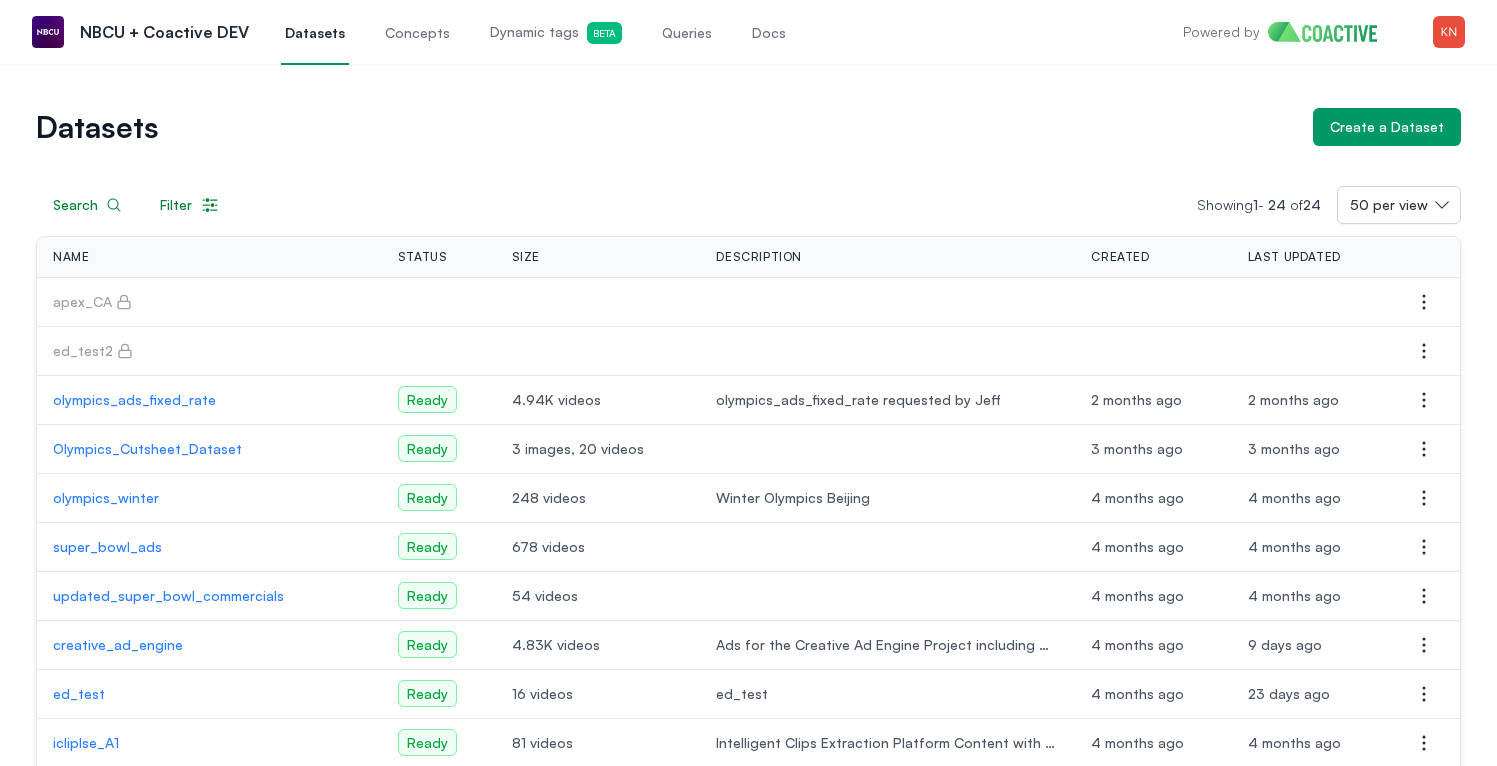 click 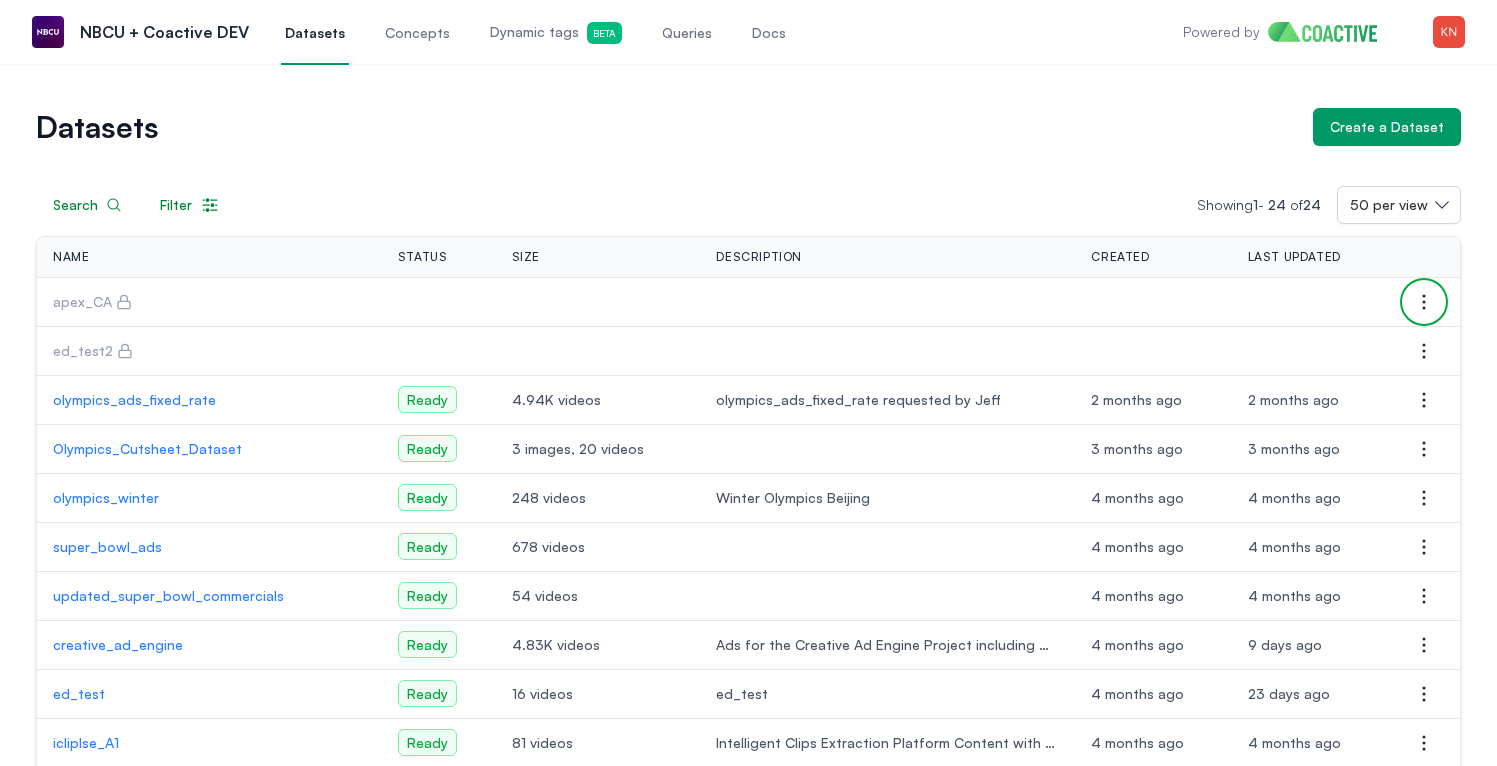 click 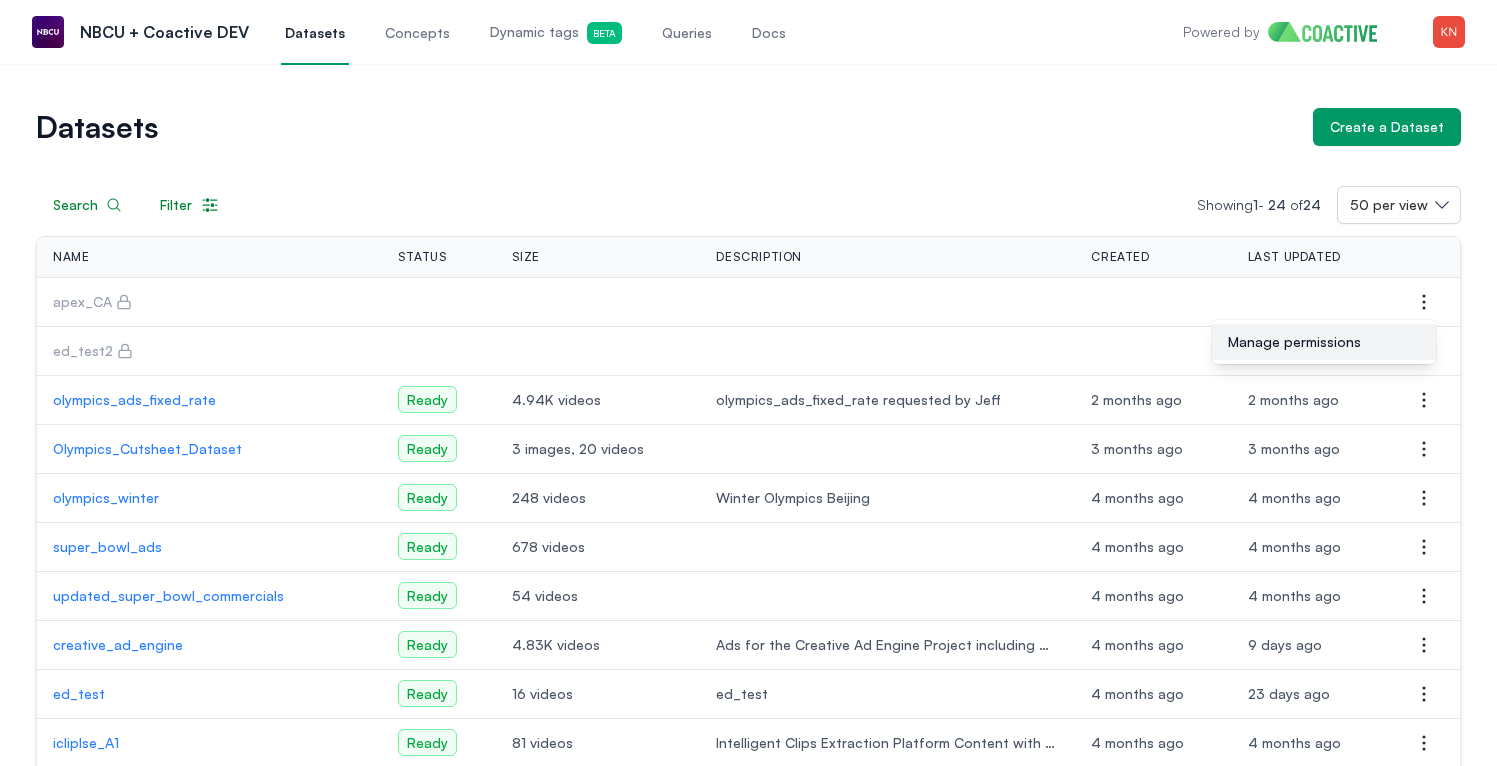 click on "Manage permissions" at bounding box center [1324, 342] 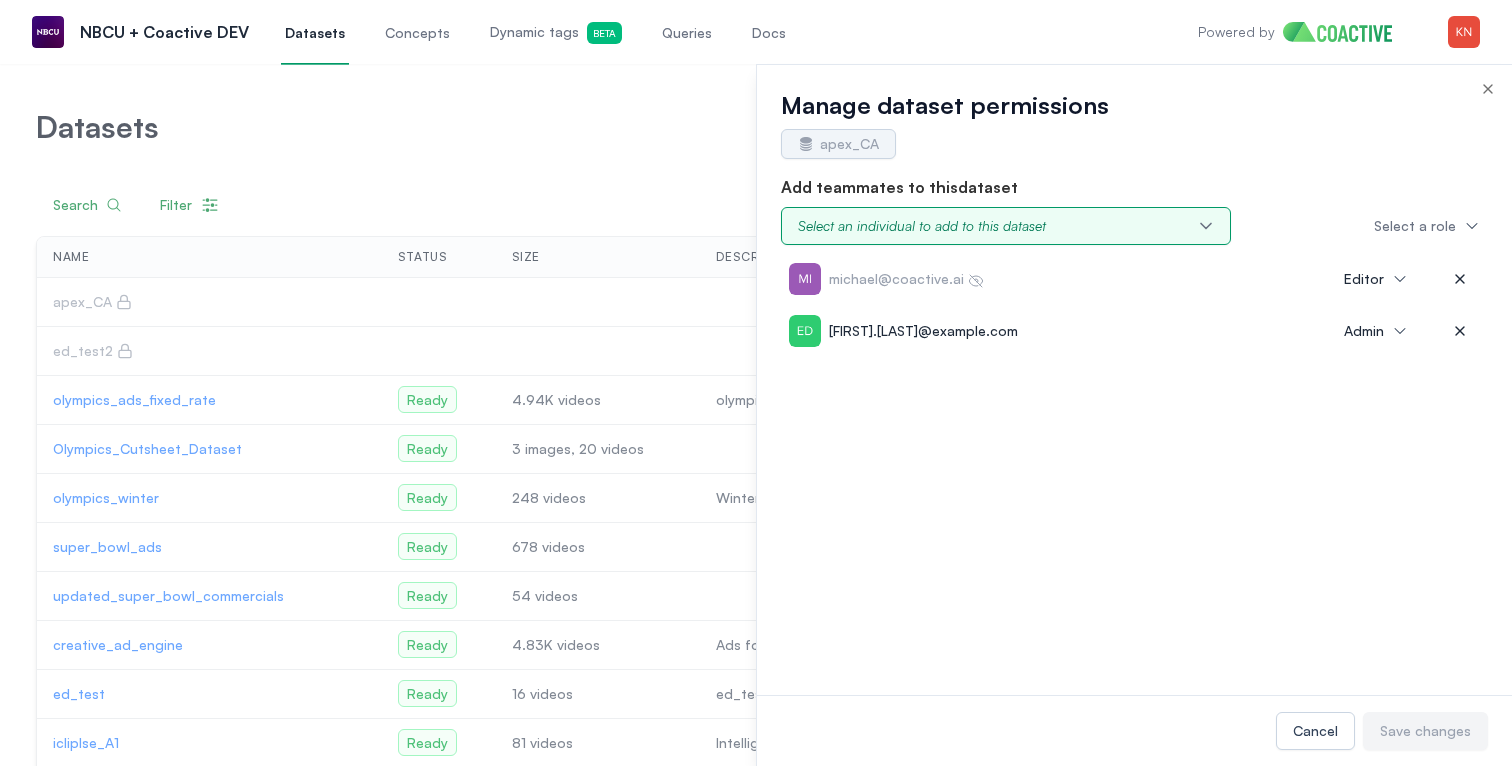 click on "Select an individual to add to this dataset" at bounding box center [1006, 226] 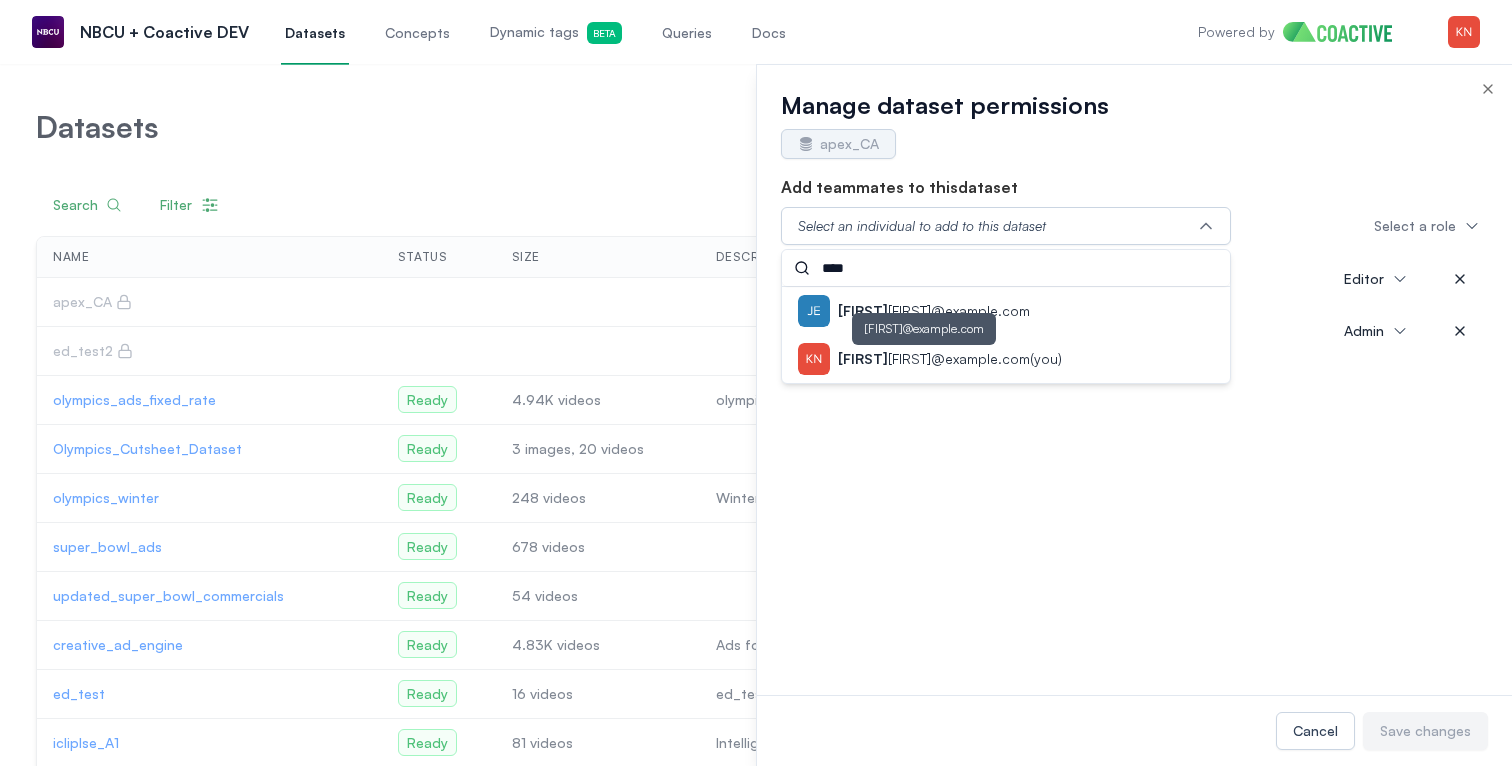 type on "****" 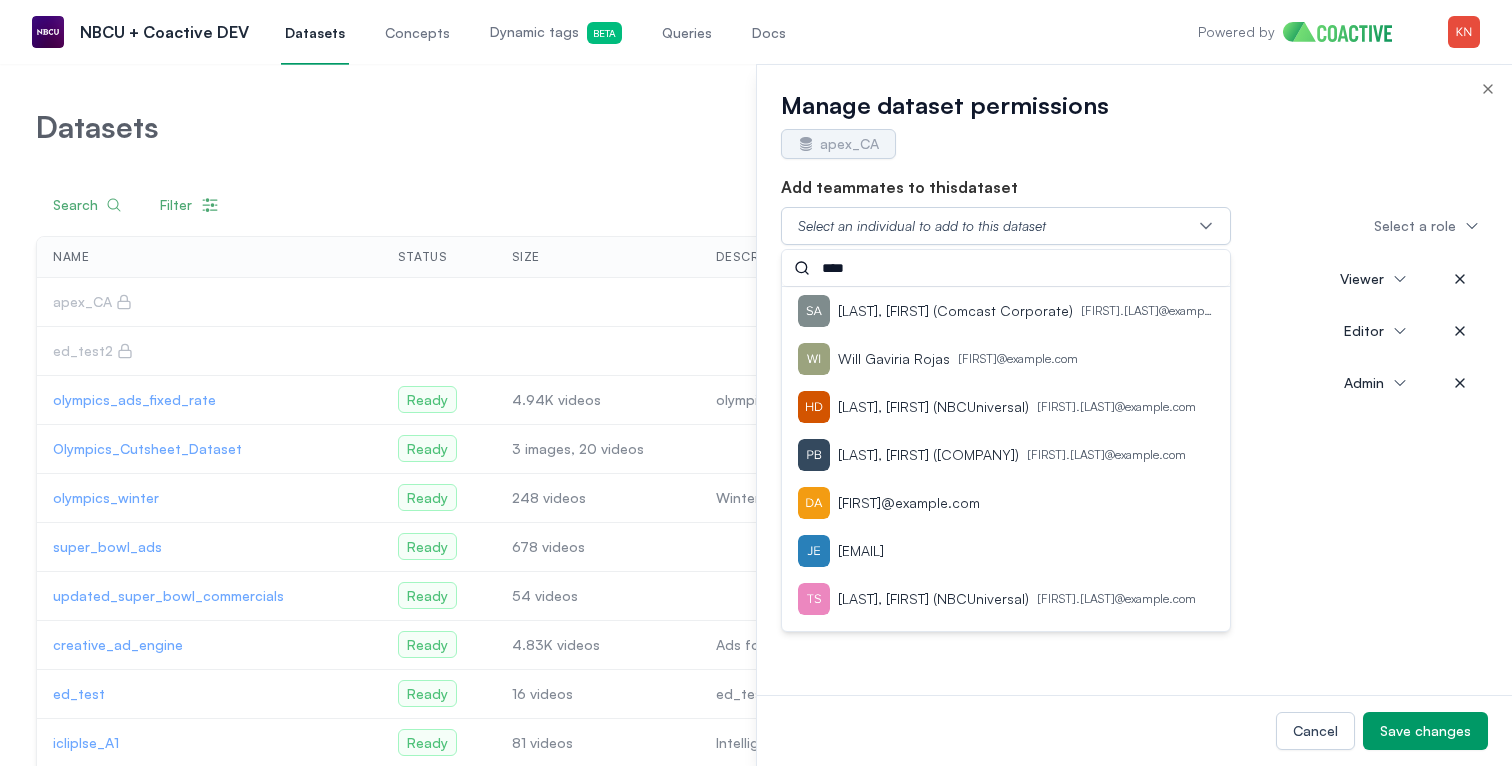 click on "[FIRST]@example.com      (you) Viewer [FIRST]@example.com     Editor [FIRST].[LAST]@example.com   Admin" at bounding box center (1134, 474) 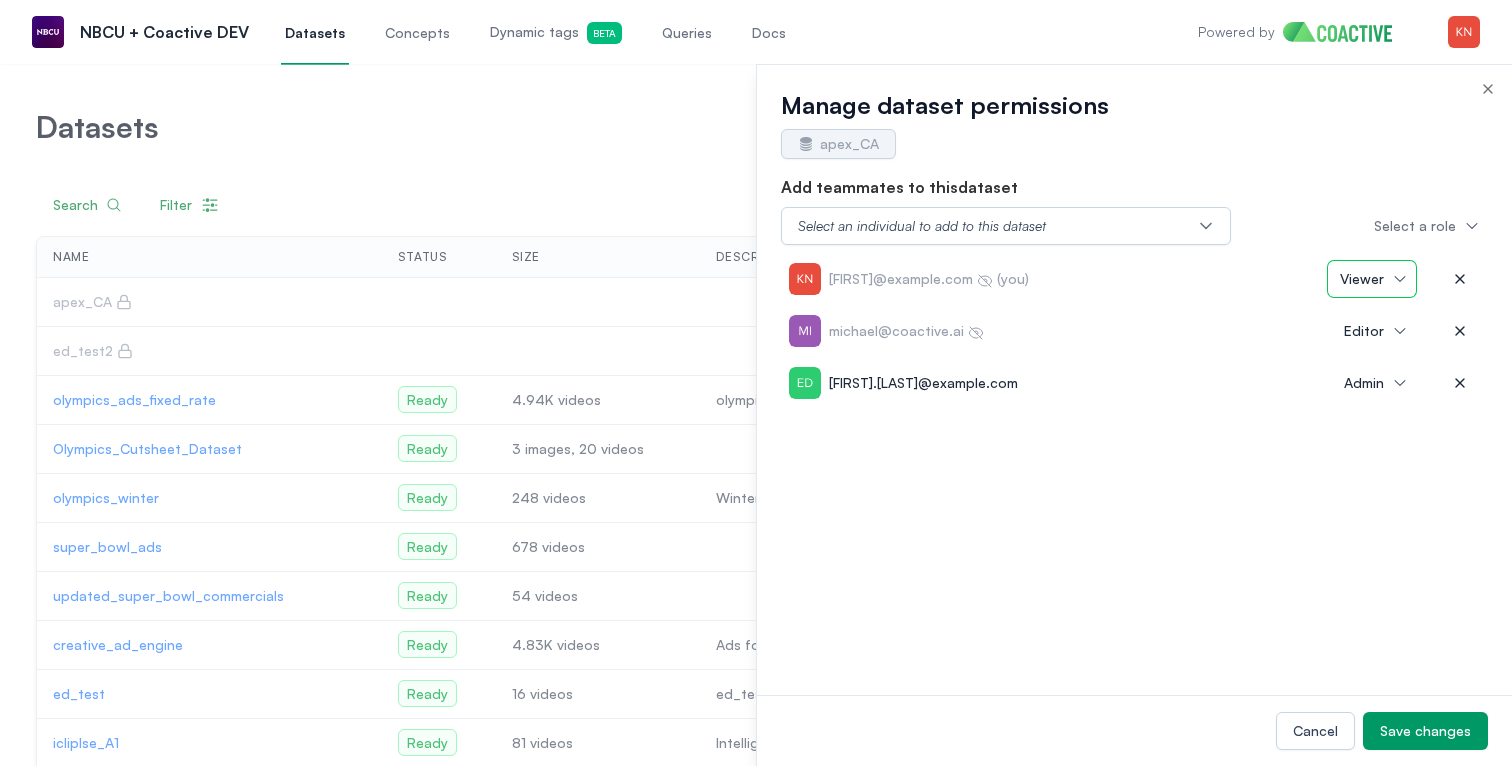 click on "Viewer" at bounding box center (1372, 279) 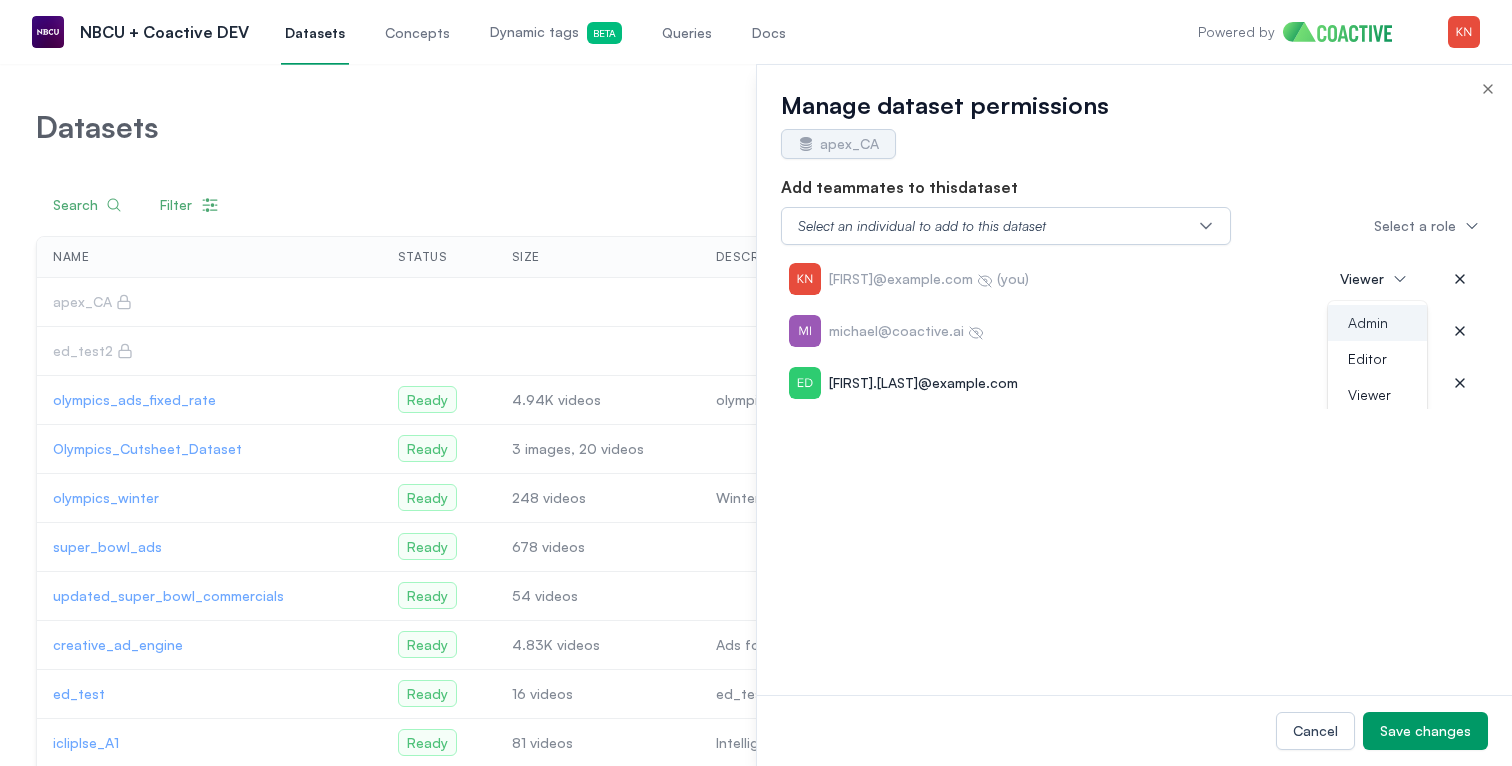 click on "Admin" at bounding box center (1377, 323) 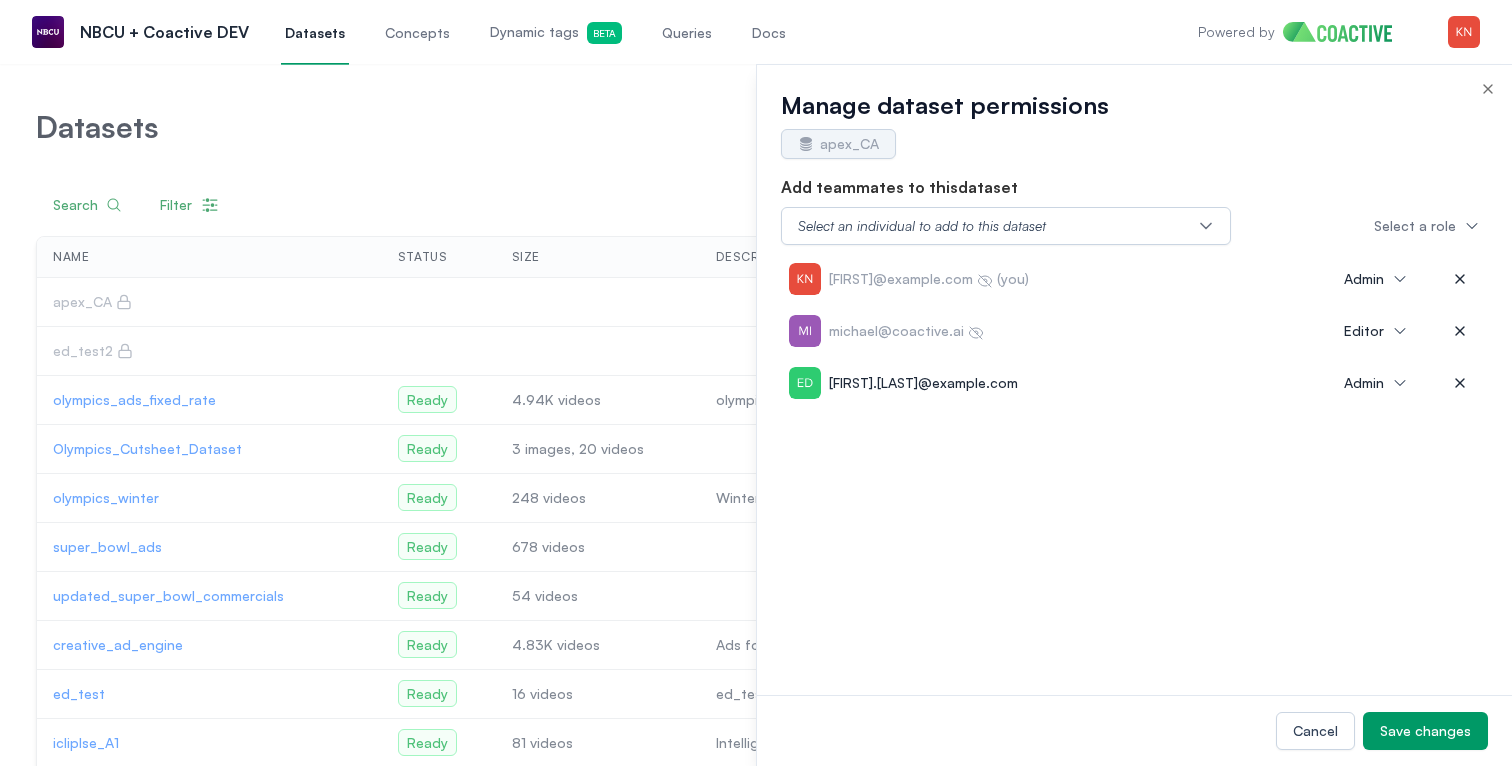 click at bounding box center [1460, 279] 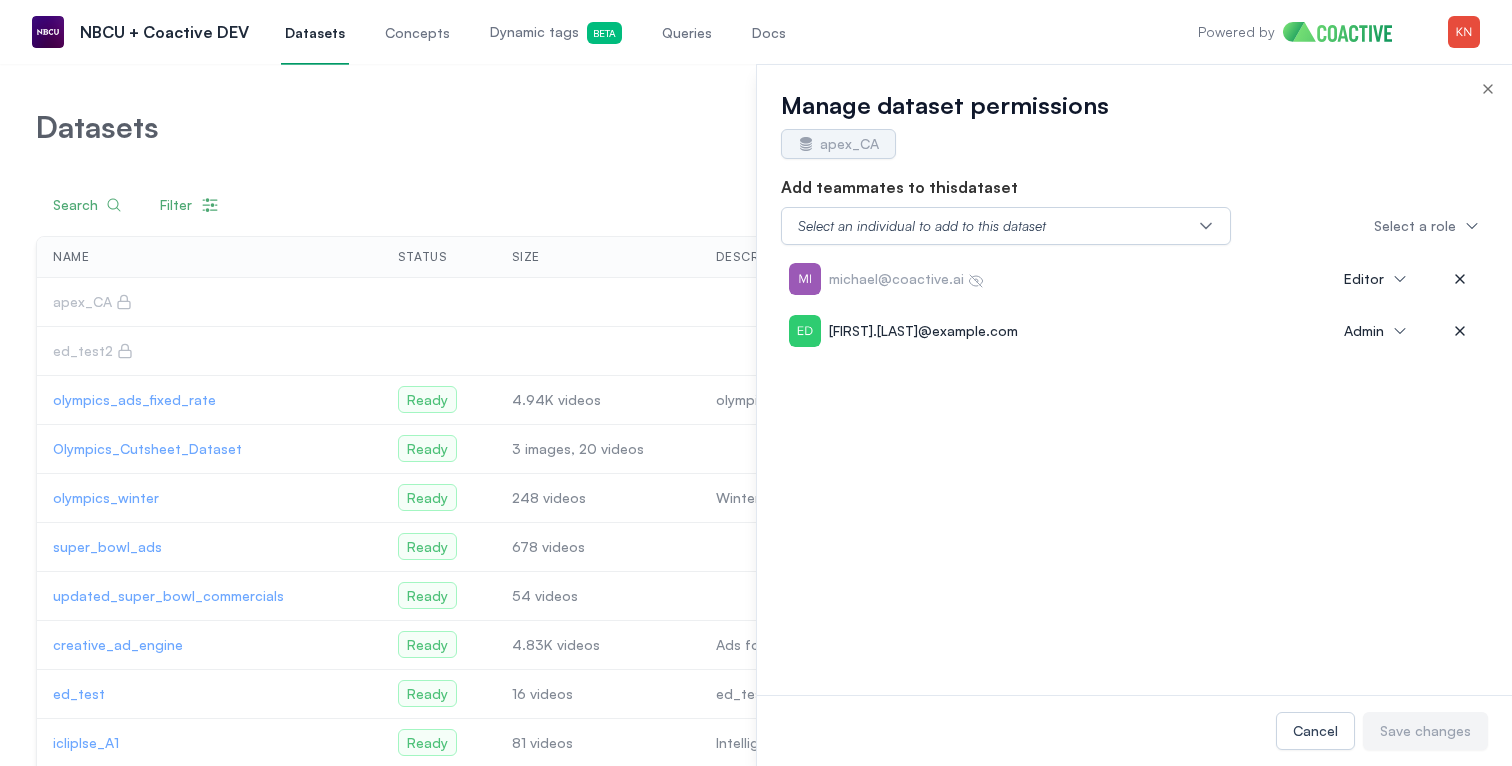 click at bounding box center (756, 415) 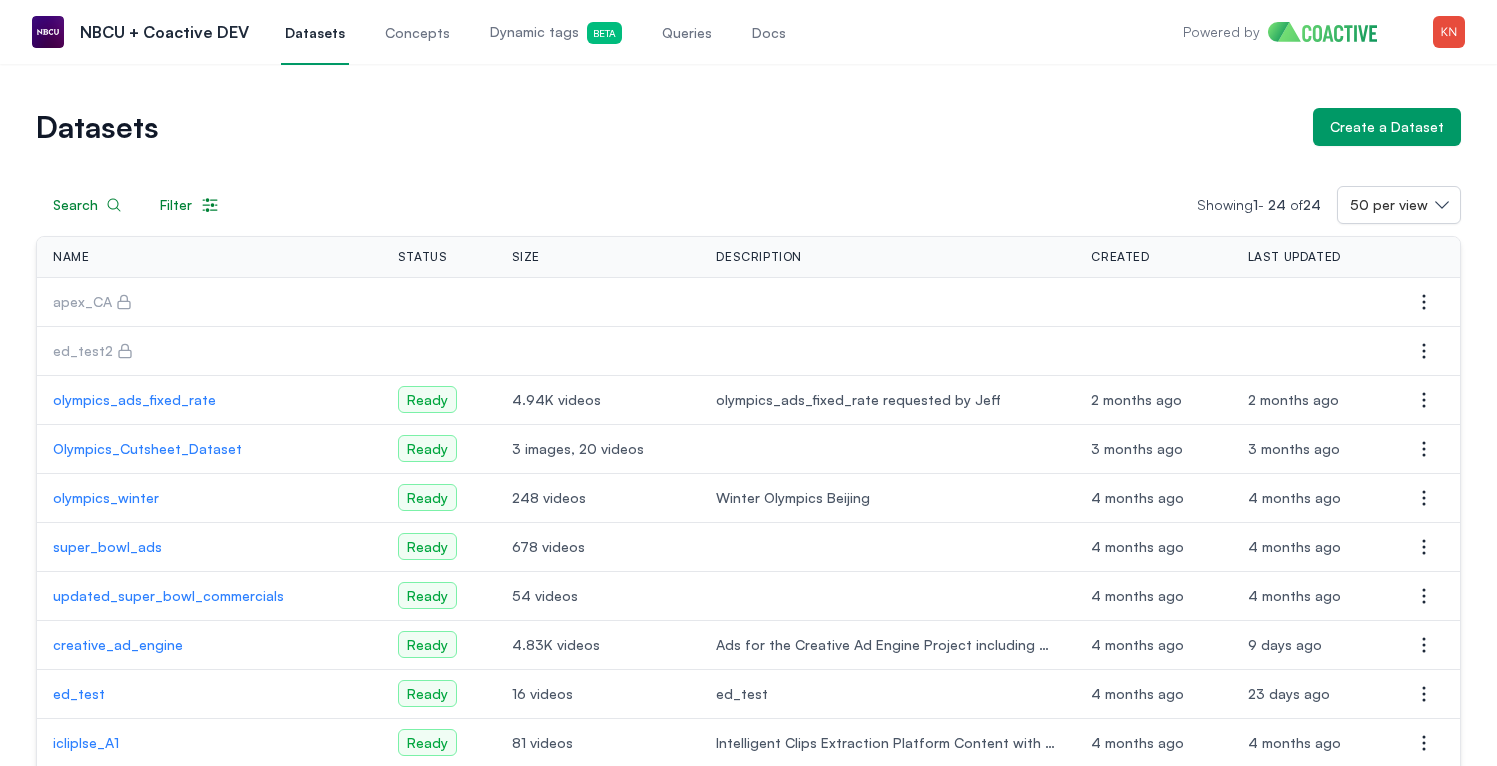 click on "apex_CA" at bounding box center (209, 302) 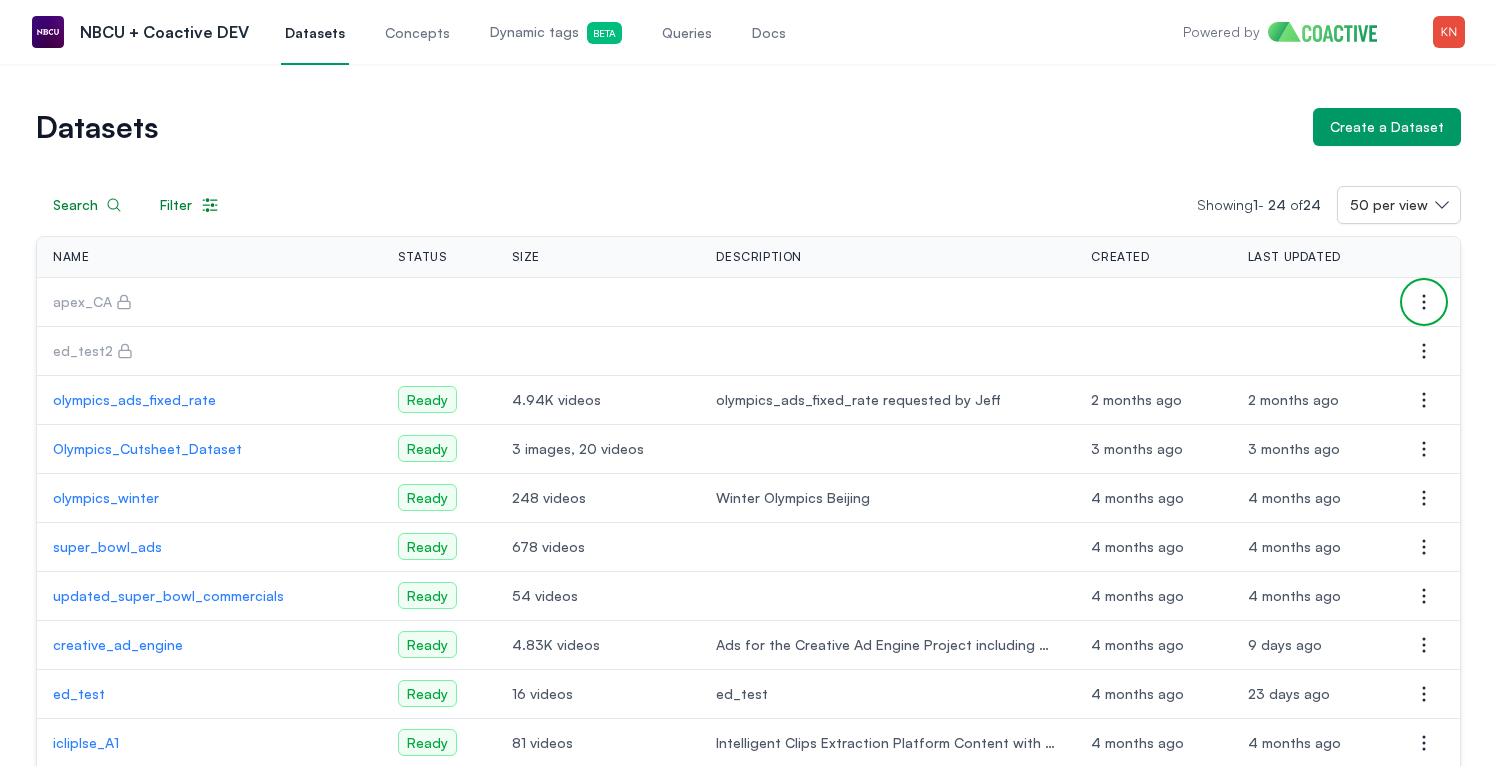 click 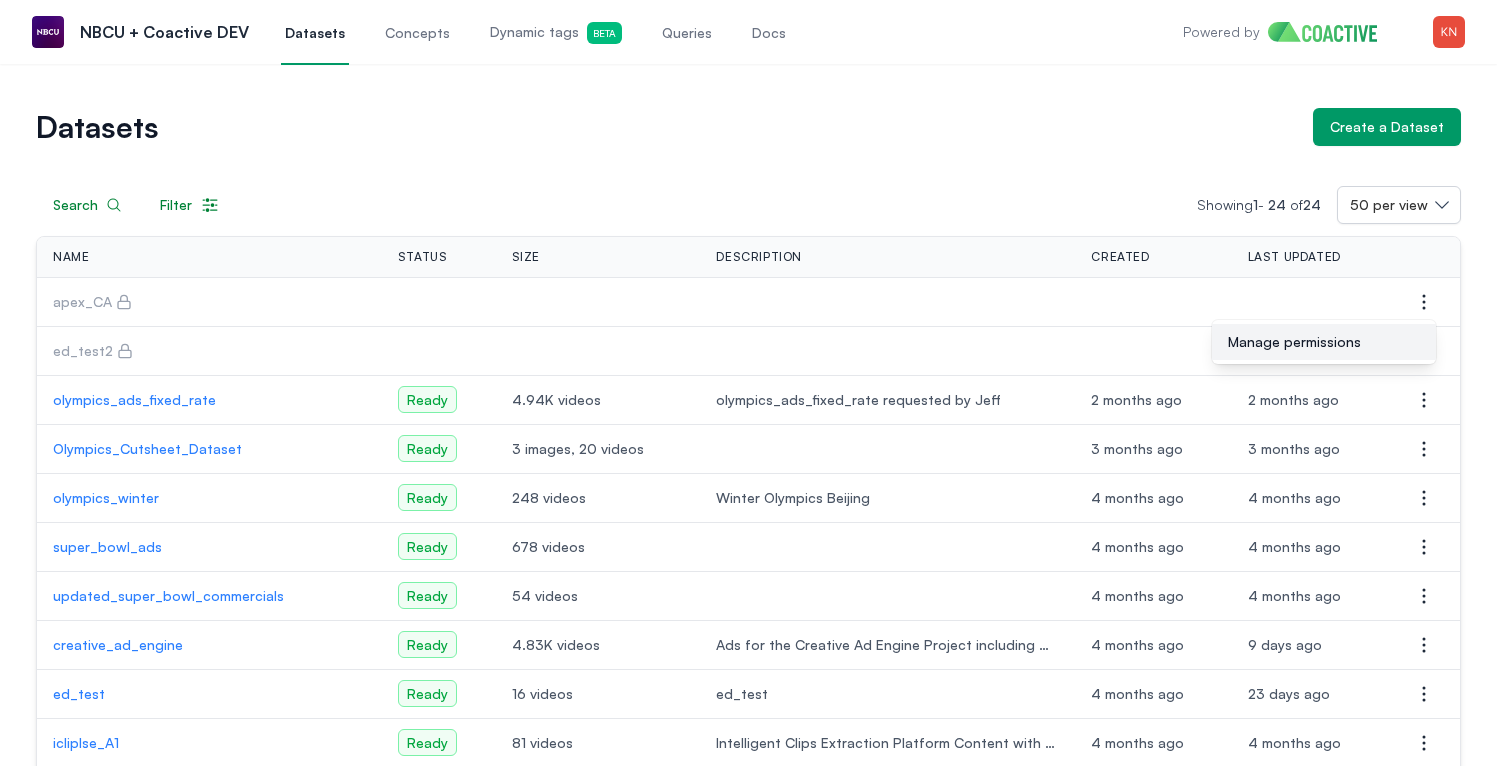 click on "Manage permissions" at bounding box center (1294, 342) 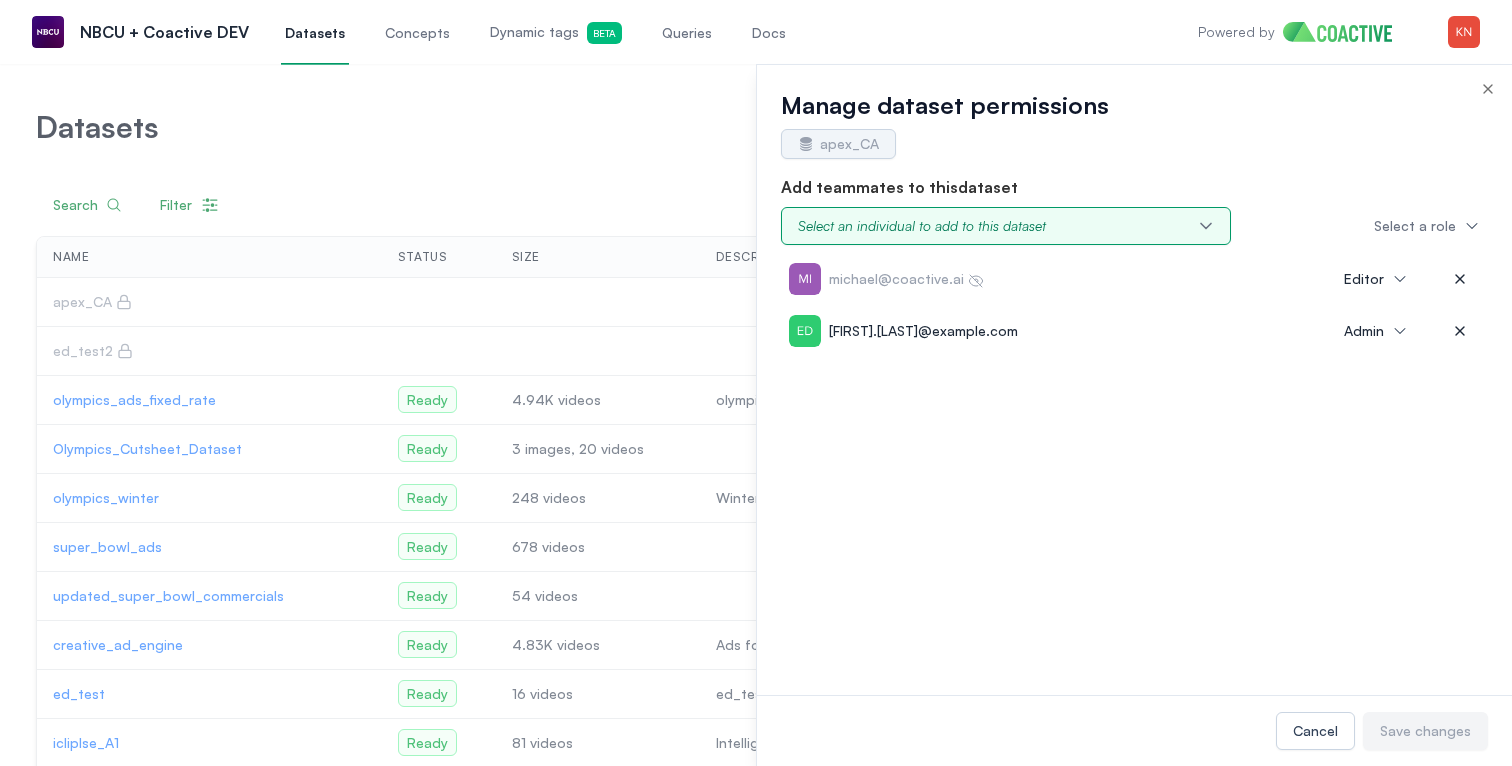 click on "Select an individual to add to this dataset" at bounding box center [1006, 226] 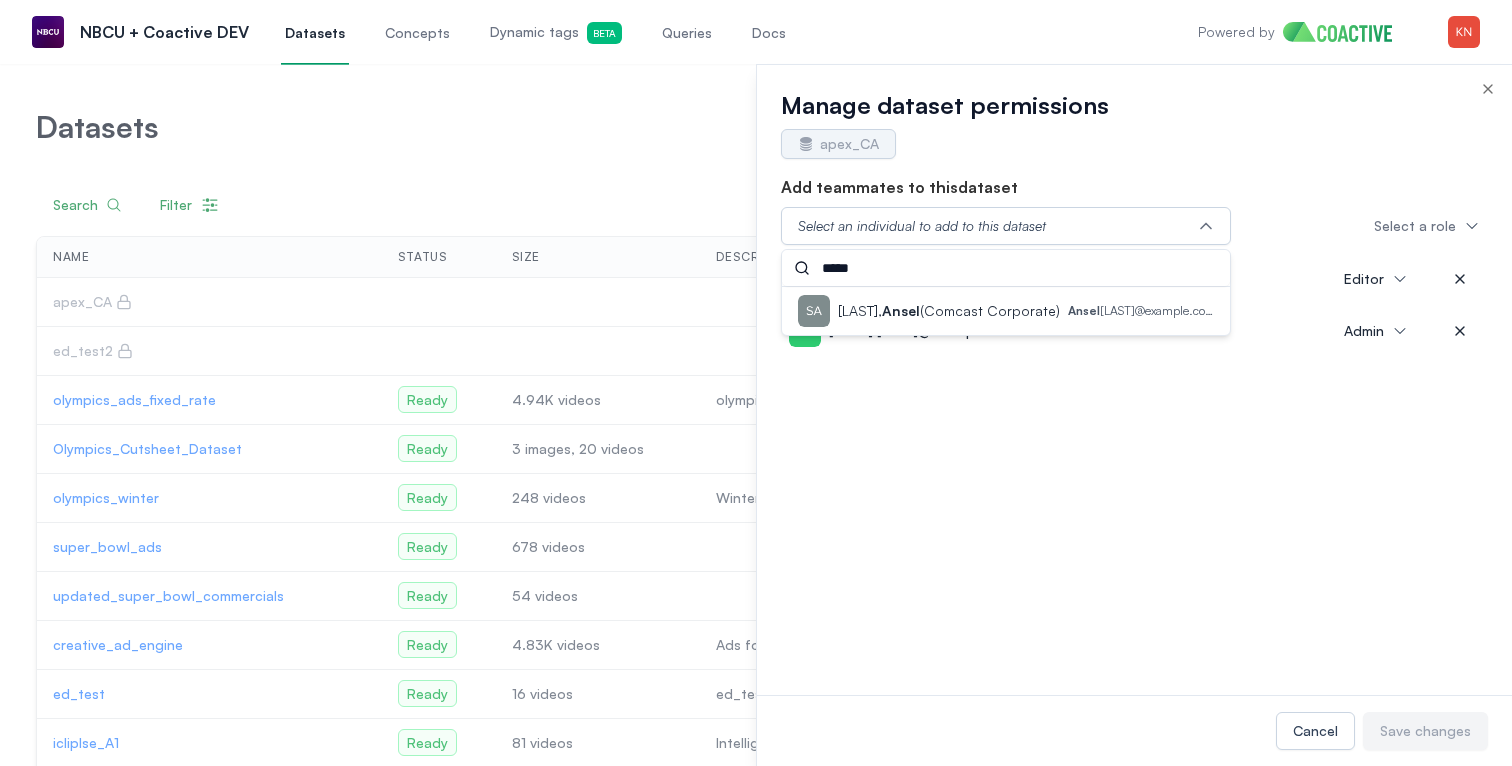 type on "*****" 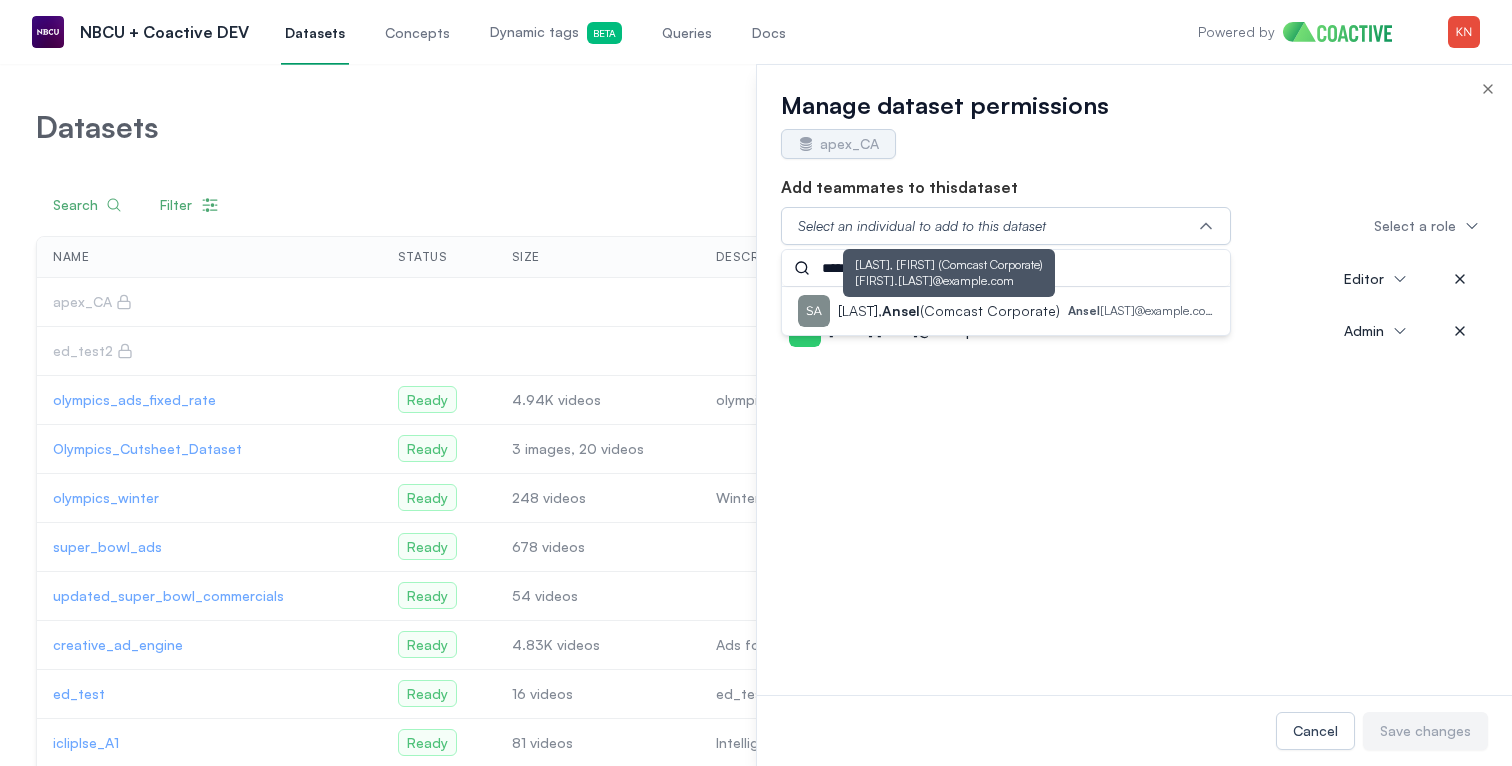 click on "[LAST],  [FIRST]  (Comcast Corporate)" at bounding box center [949, 311] 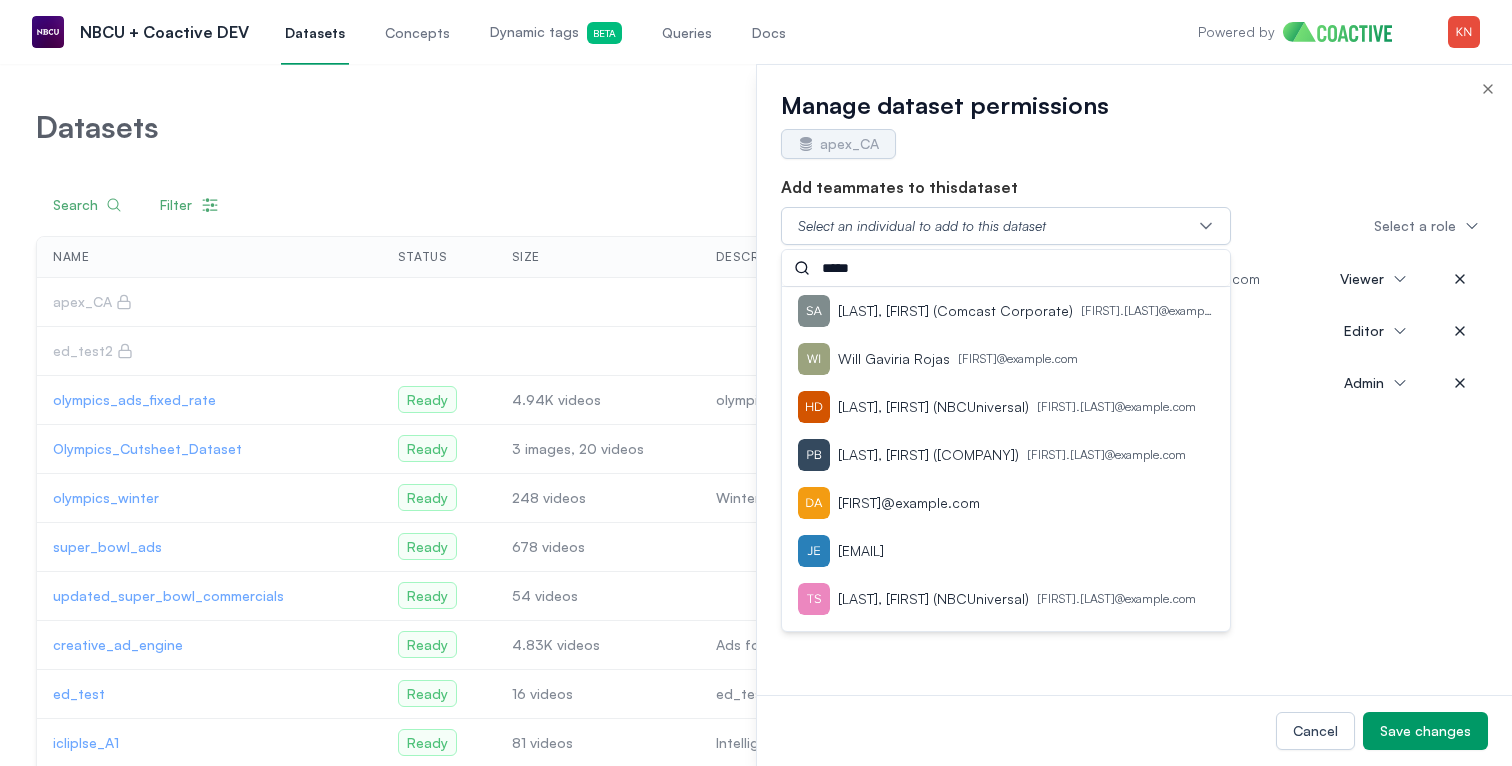 click on "[LAST], [FIRST] (Comcast Corporate)   [FIRST].[LAST]@example.com Viewer [FIRST]@example.com     Editor [FIRST].[LAST]@example.com   Admin" at bounding box center (1134, 474) 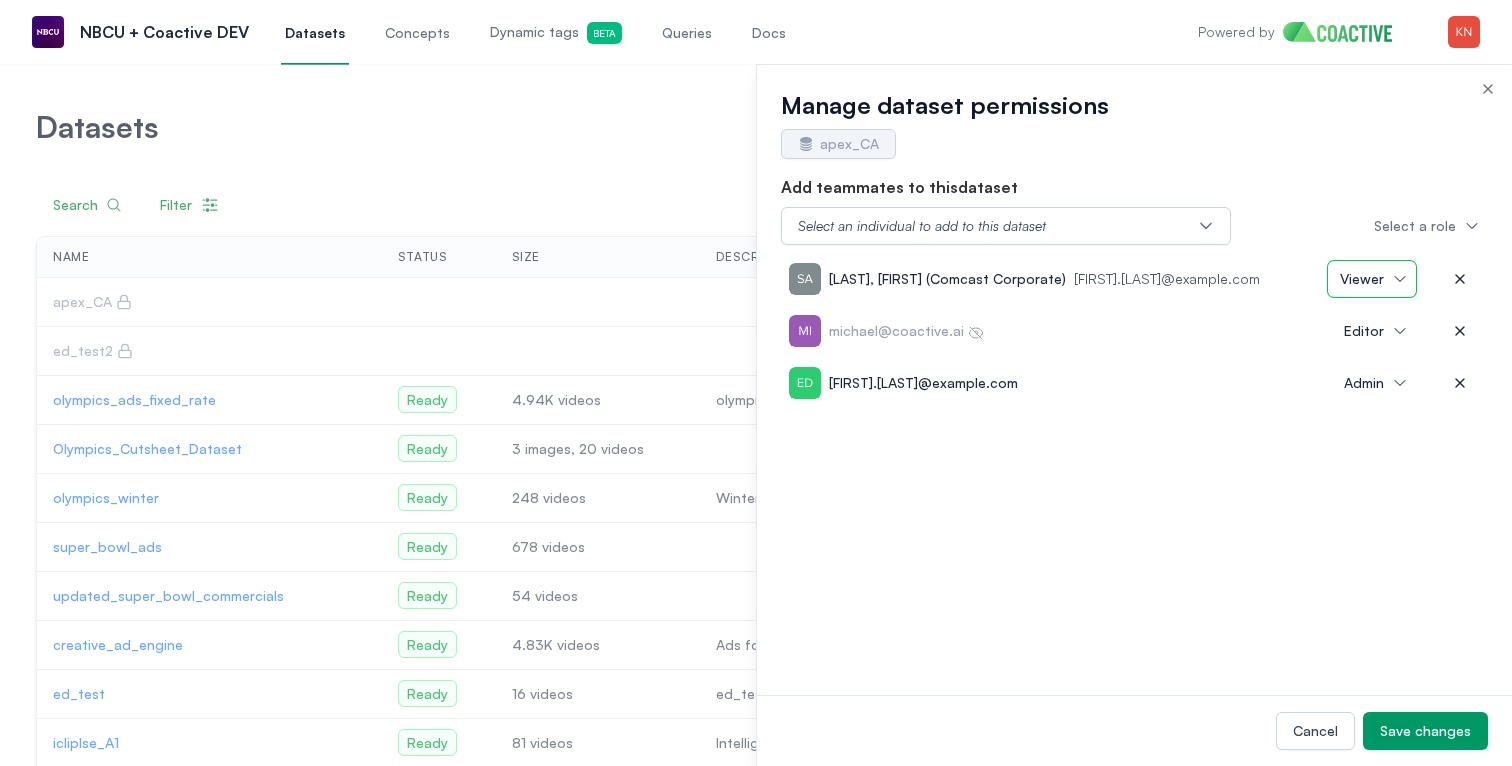 click on "Viewer" at bounding box center (1372, 279) 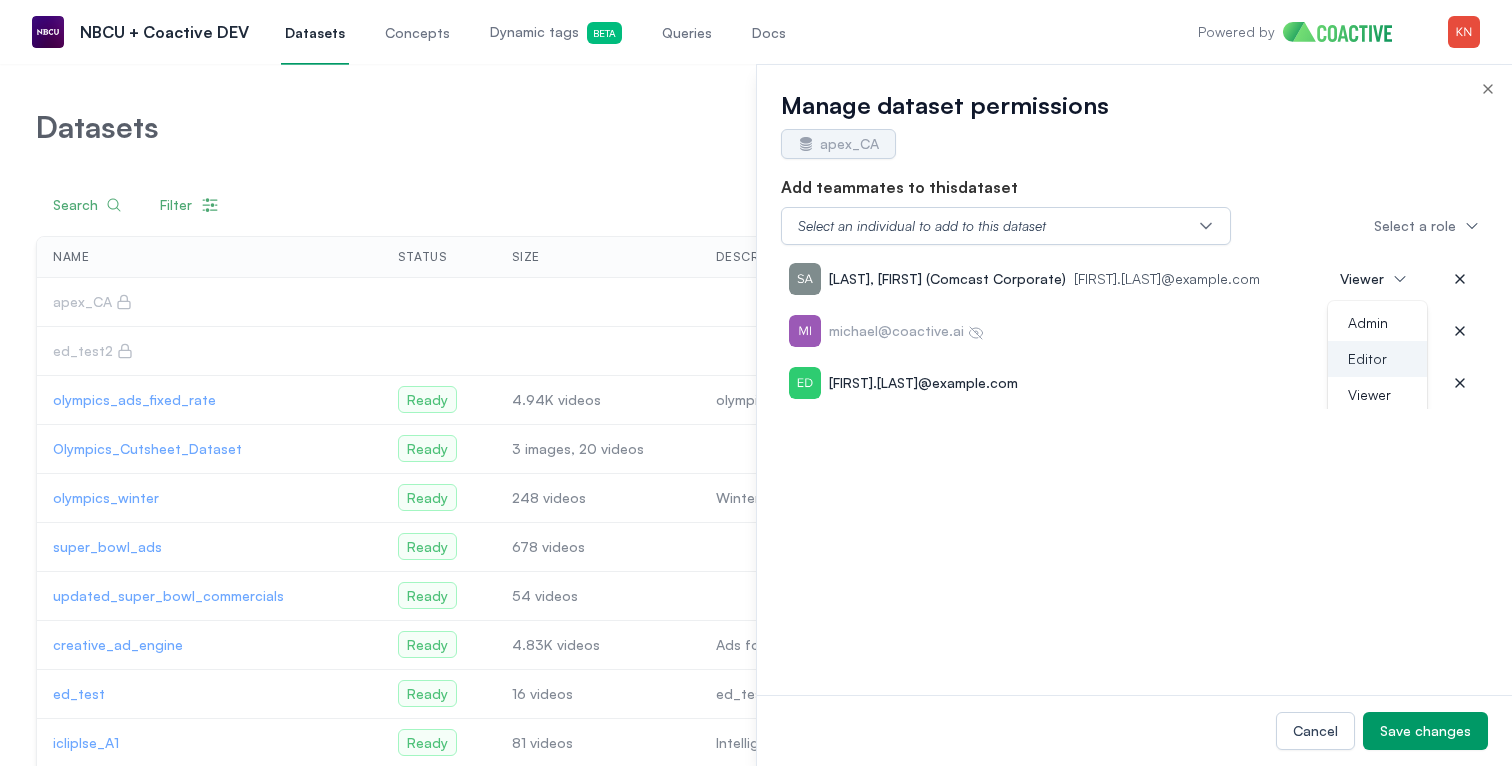 click on "Editor" at bounding box center (1377, 359) 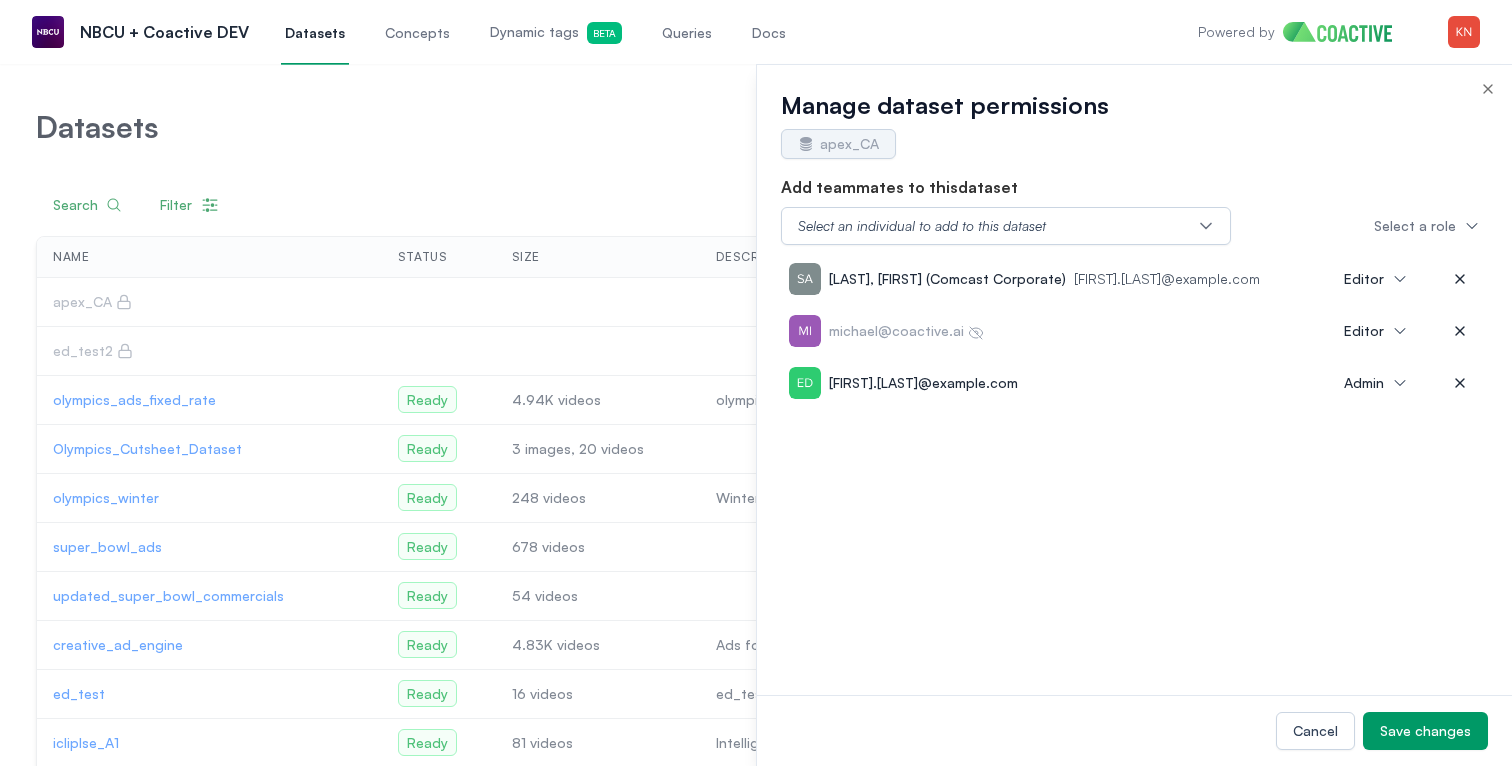 click on "Cancel Save changes" at bounding box center (1134, 730) 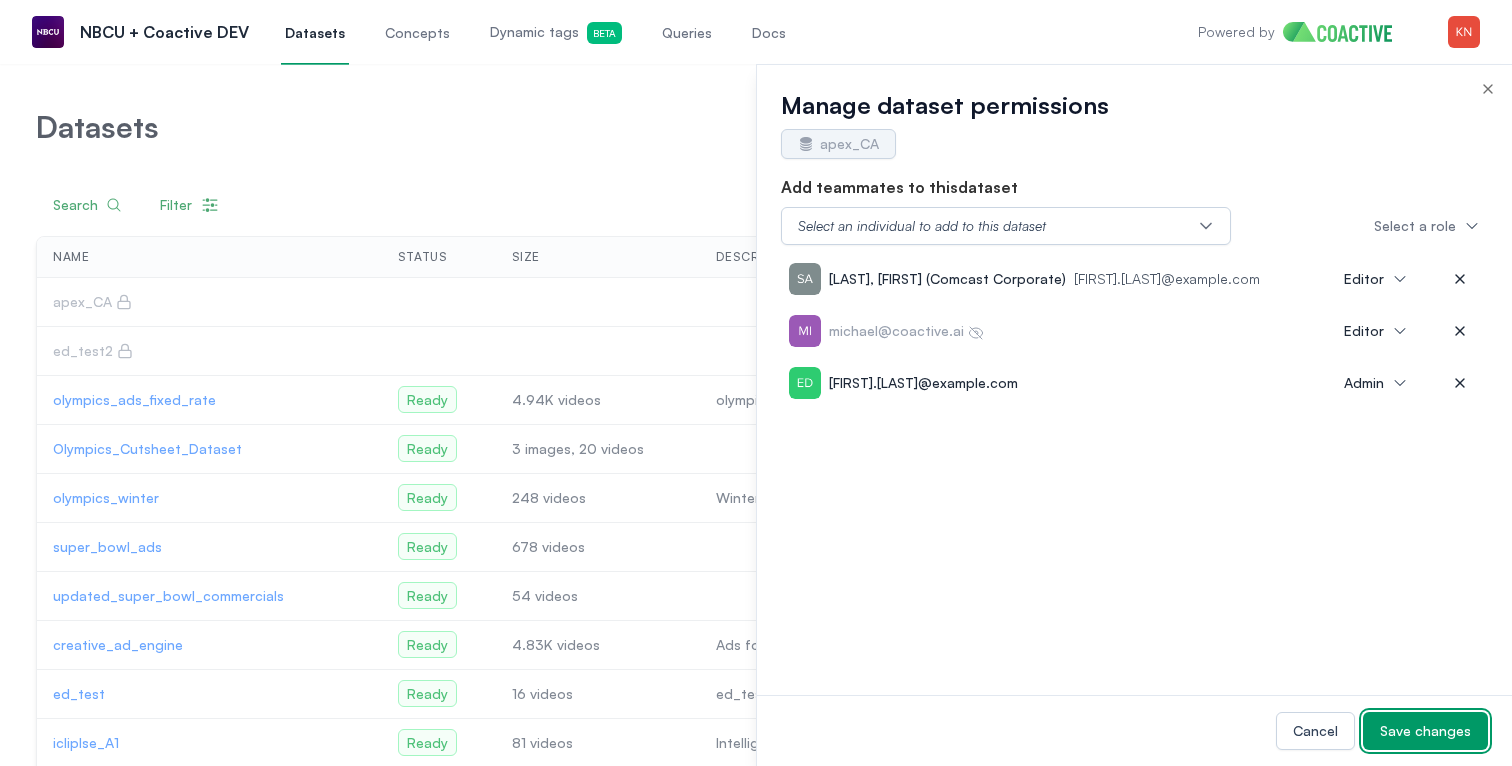 click on "Save changes" at bounding box center (1425, 731) 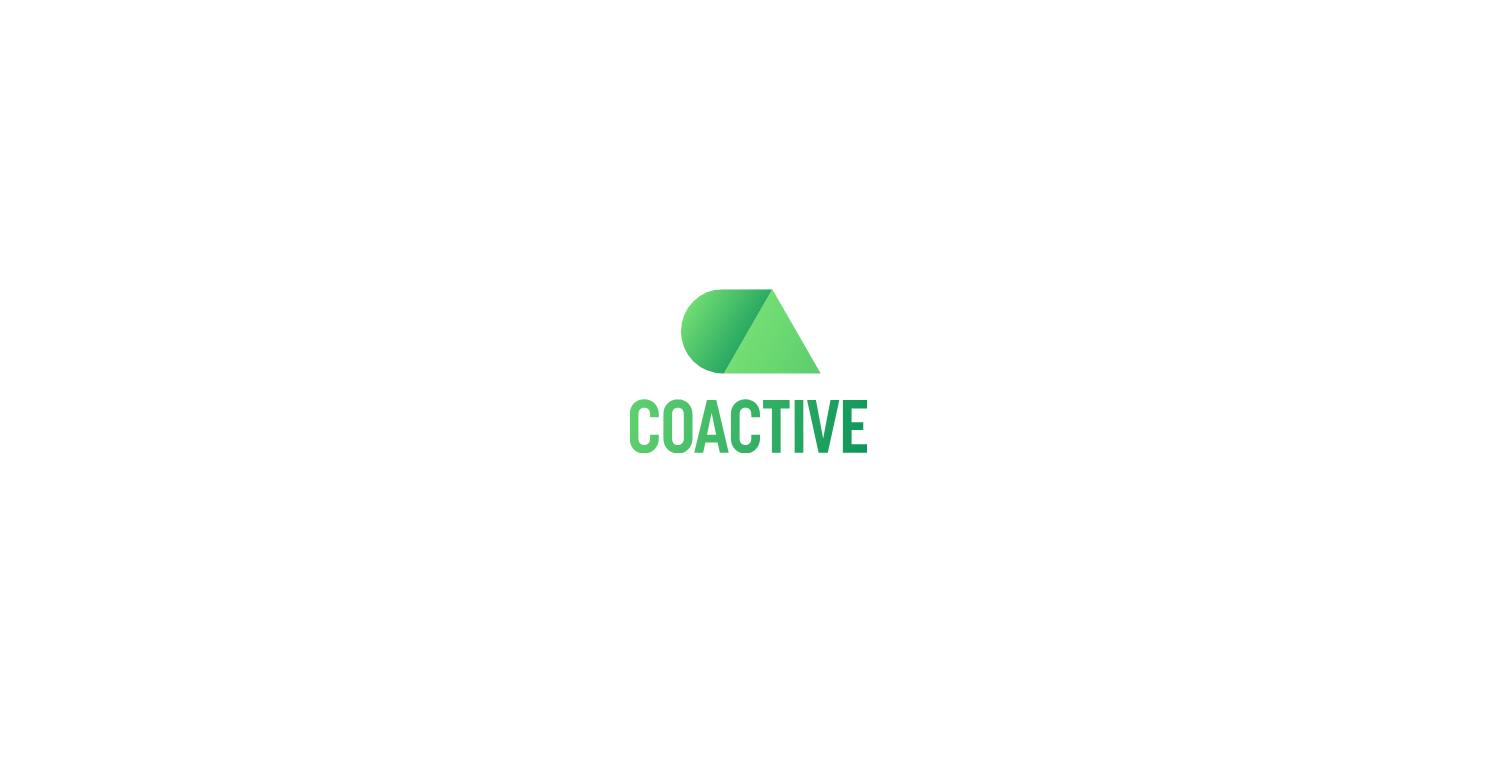 scroll, scrollTop: 0, scrollLeft: 0, axis: both 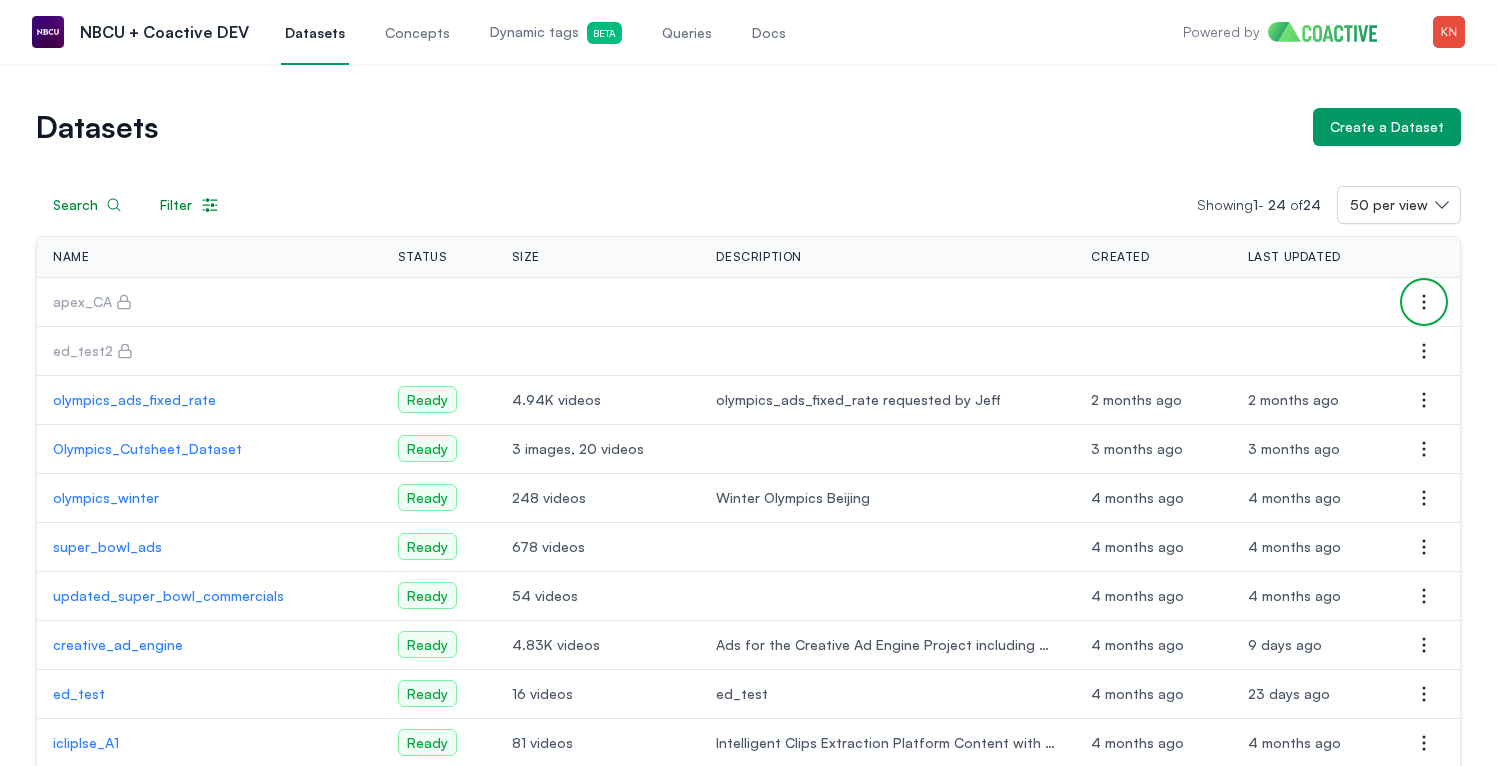 click 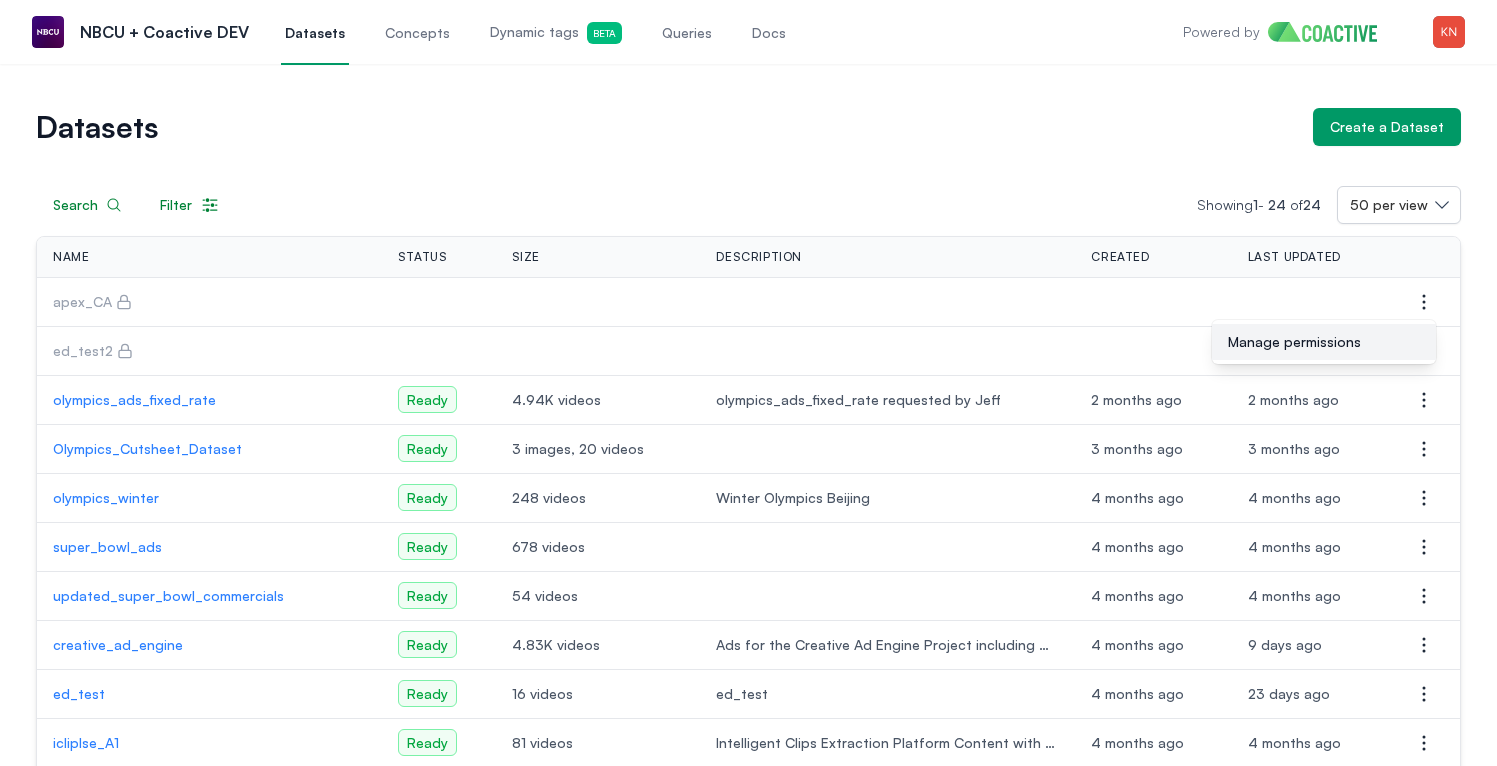click on "Manage permissions" at bounding box center (1324, 342) 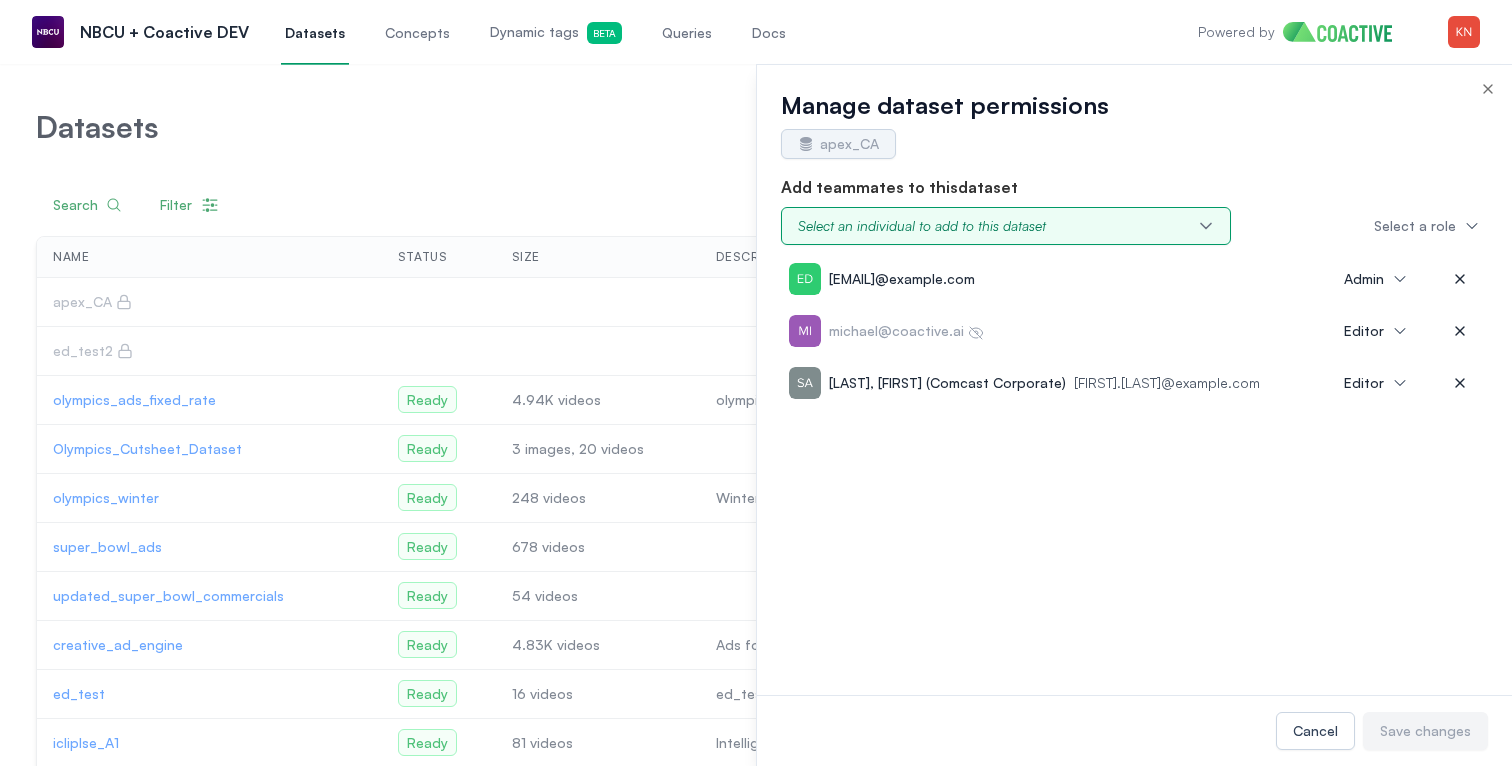 click on "Select an individual to add to this dataset" at bounding box center [1006, 226] 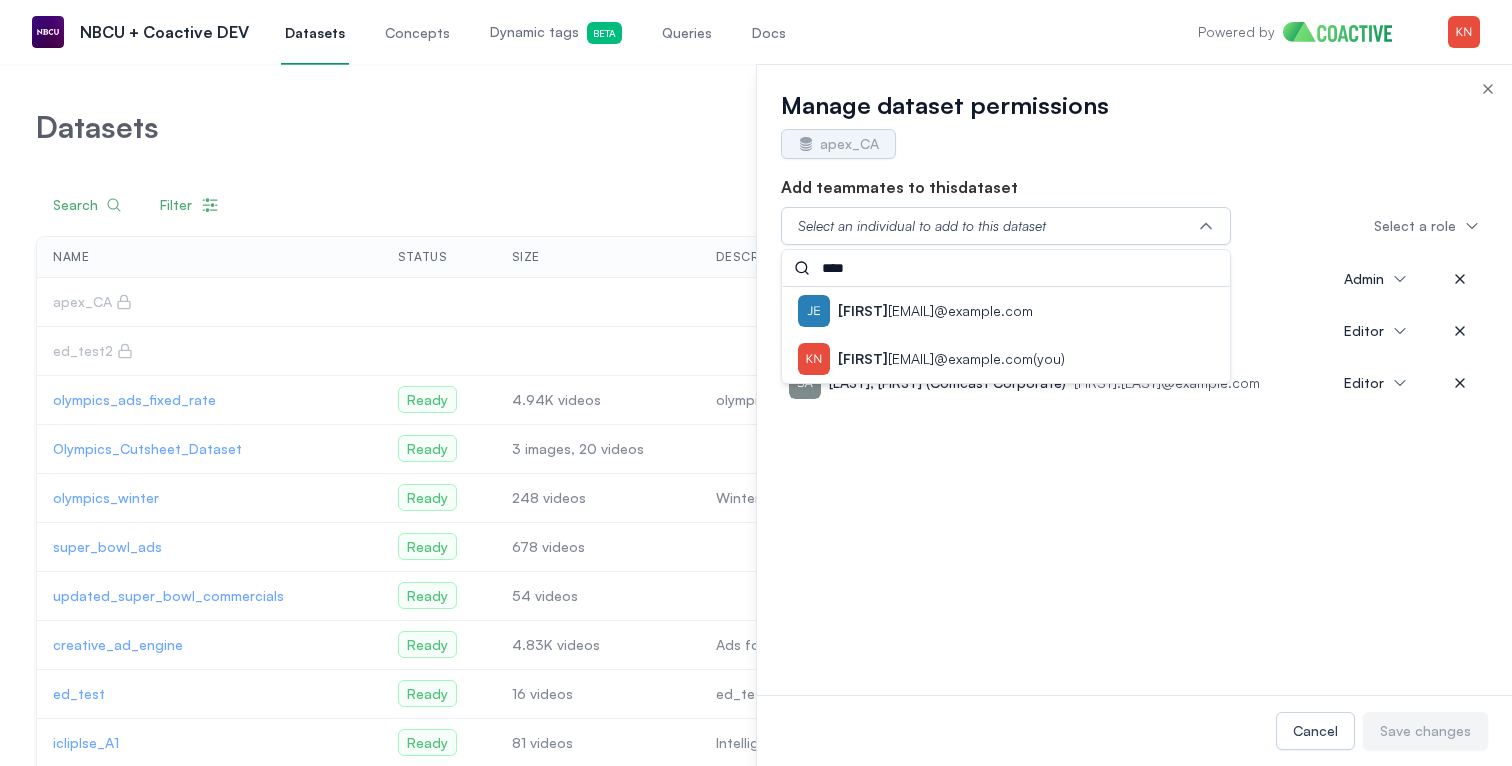 type on "****" 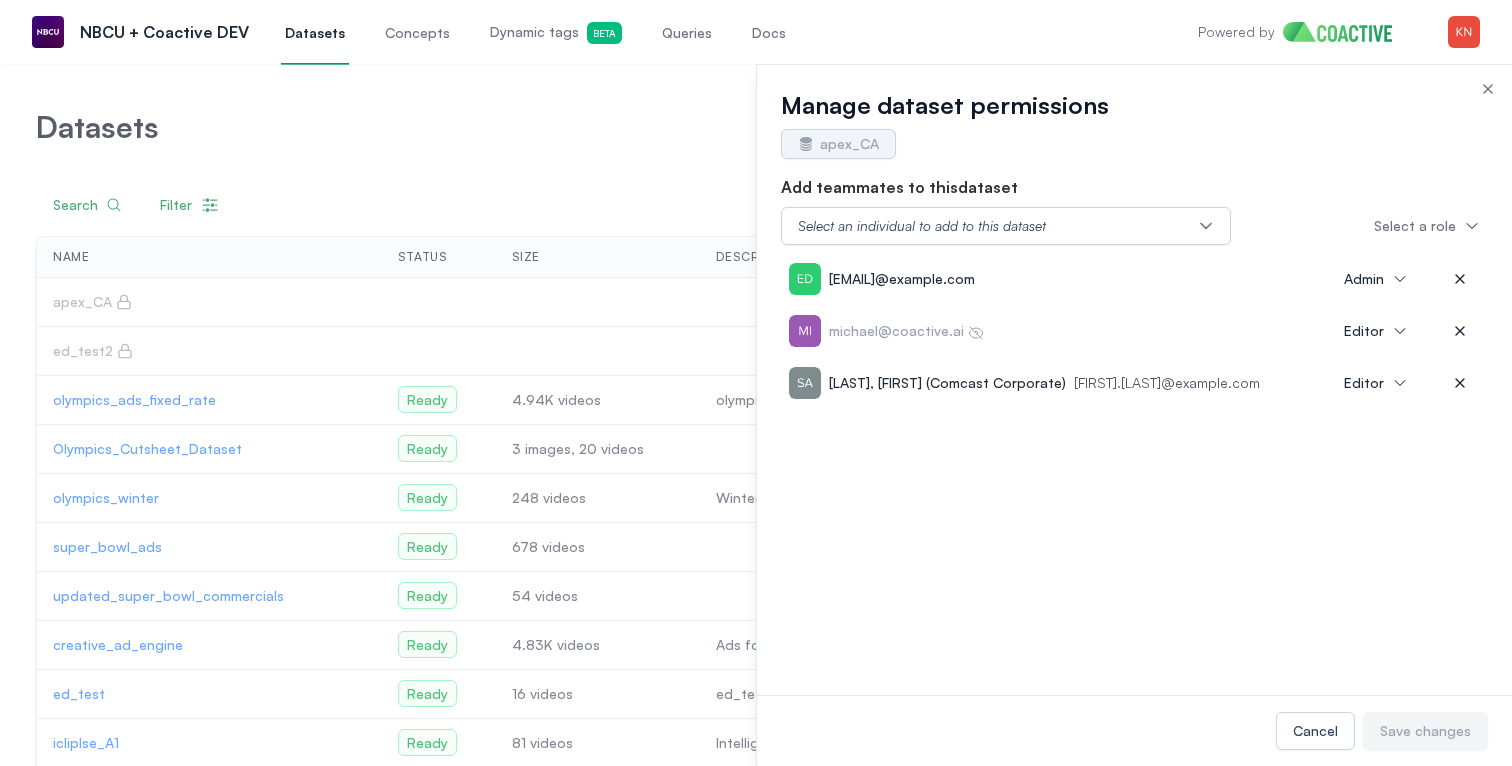 click on "Add teammates to this  dataset" at bounding box center [1134, 187] 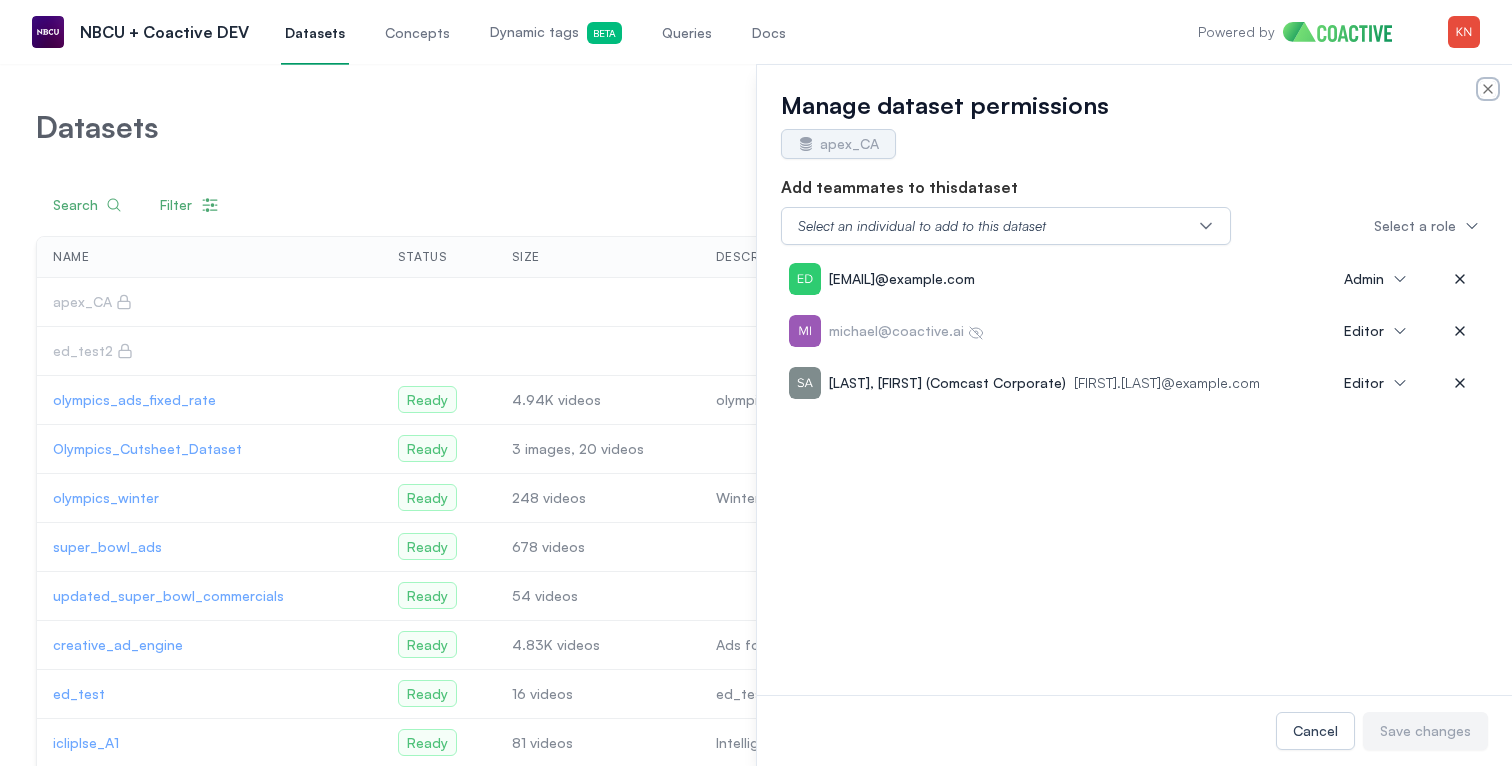 click 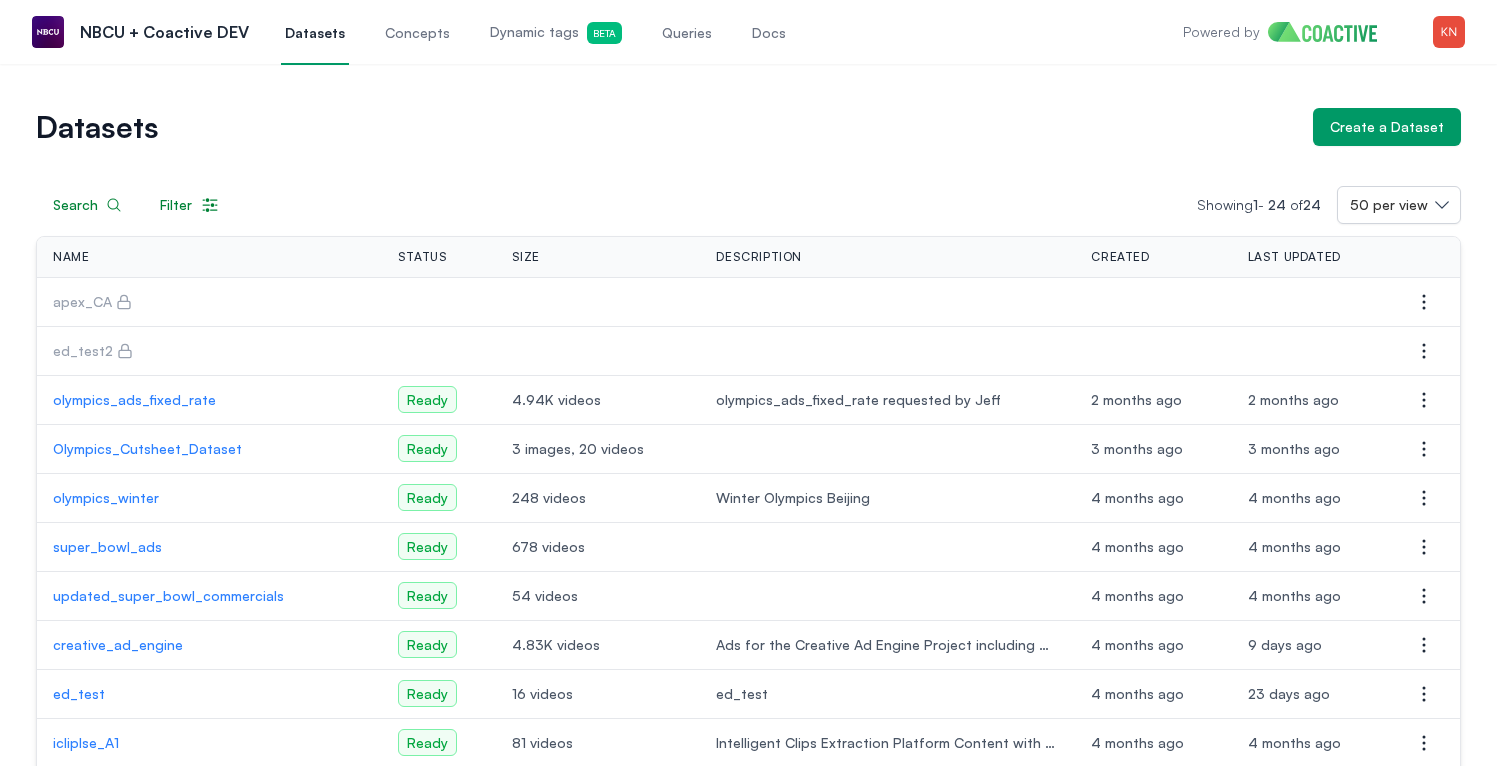 click on "Search  Filter  Showing  1  -   24   of  24 50 per view Name Status Size Description Created Last Updated Actions apex_CA Open options ed_test2 Open options olympics_ads_fixed_rate Ready 4.94K videos olympics_ads_fixed_rate requested by Jeff 2 months ago 2 months ago Open options Olympics_Cutsheet_Dataset Ready 3 images, 20 videos 3 months ago 3 months ago Open options olympics_winter Ready 248 videos Winter Olympics Beijing 4 months ago 4 months ago Open options super_bowl_ads Ready 678 videos 4 months ago 4 months ago Open options updated_super_bowl_commercials Ready 54 videos 4 months ago 4 months ago Open options creative_ad_engine Ready 4.83K videos Ads for the Creative Ad Engine Project including Olympics, Super Bowl, Engagement and NBA 4 months ago 9 days ago Open options ed_test Ready 16 videos ed_test 4 months ago 23 days ago Open options icliplse_A1 Ready 81 videos Intelligent Clips Extraction Platform Content with 1 reality TV show 4 months ago 4 months ago Open options icliplse_A5 Ready 857 videos" at bounding box center [748, 831] 